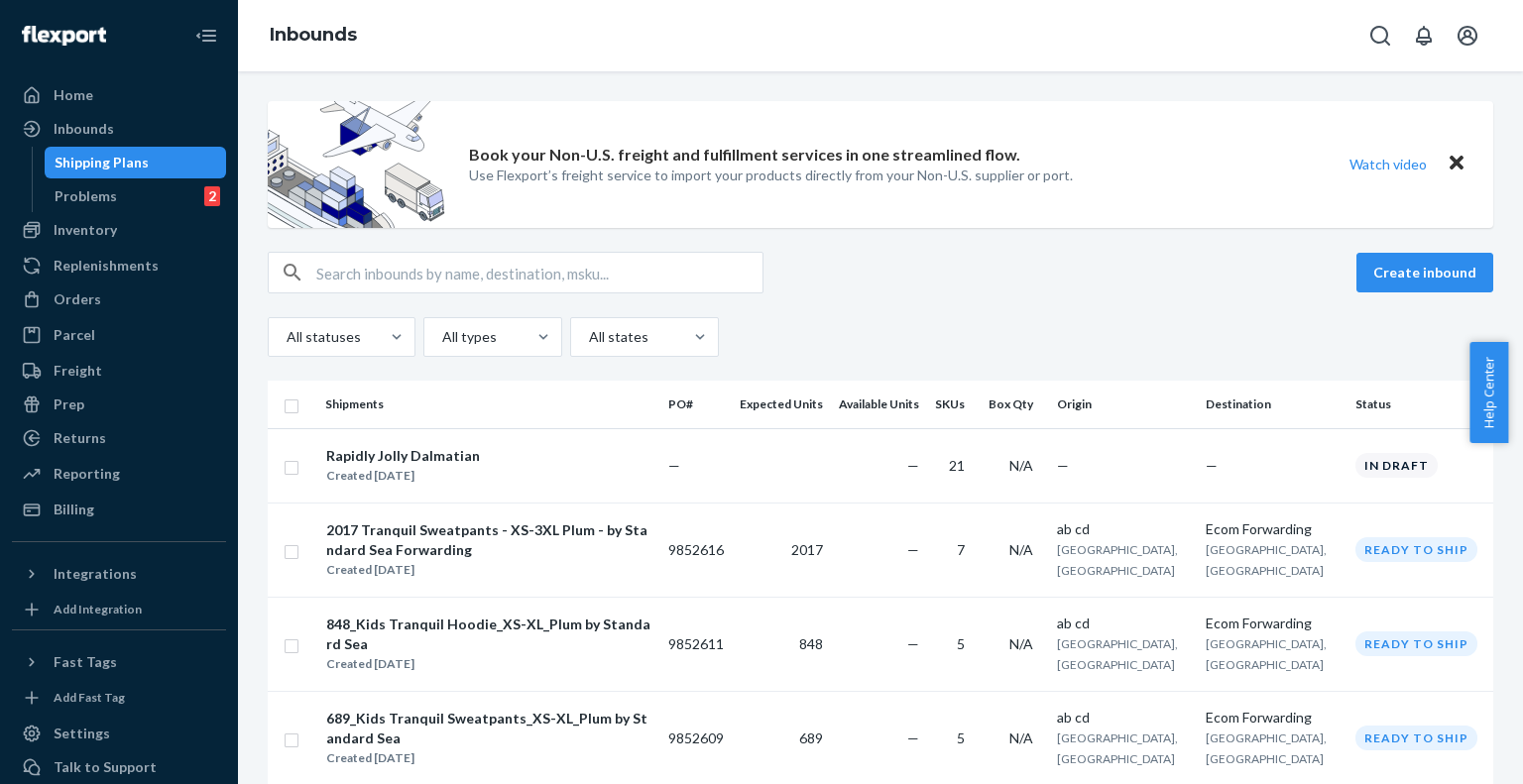 scroll, scrollTop: 0, scrollLeft: 0, axis: both 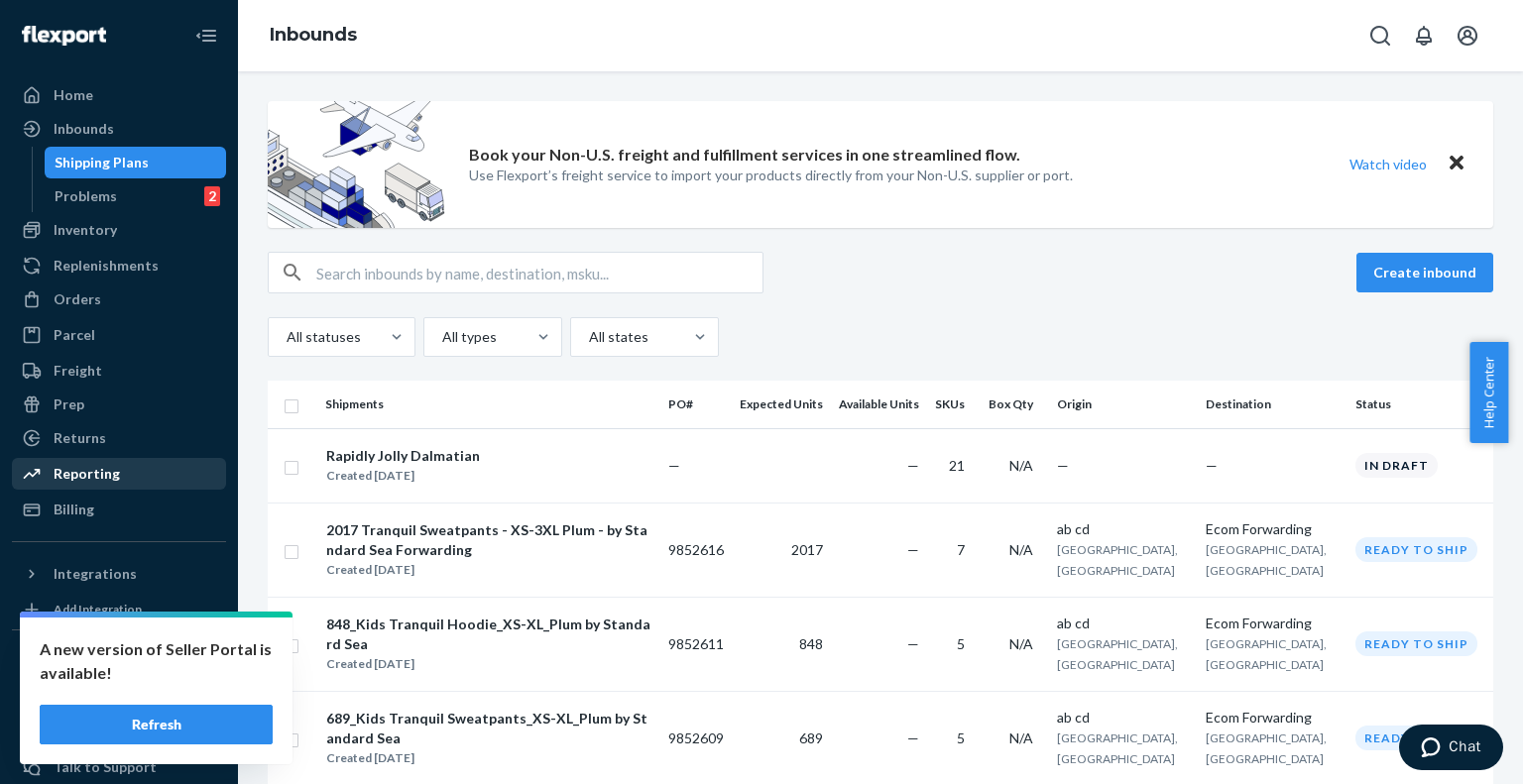 click on "Reporting" at bounding box center (86, 474) 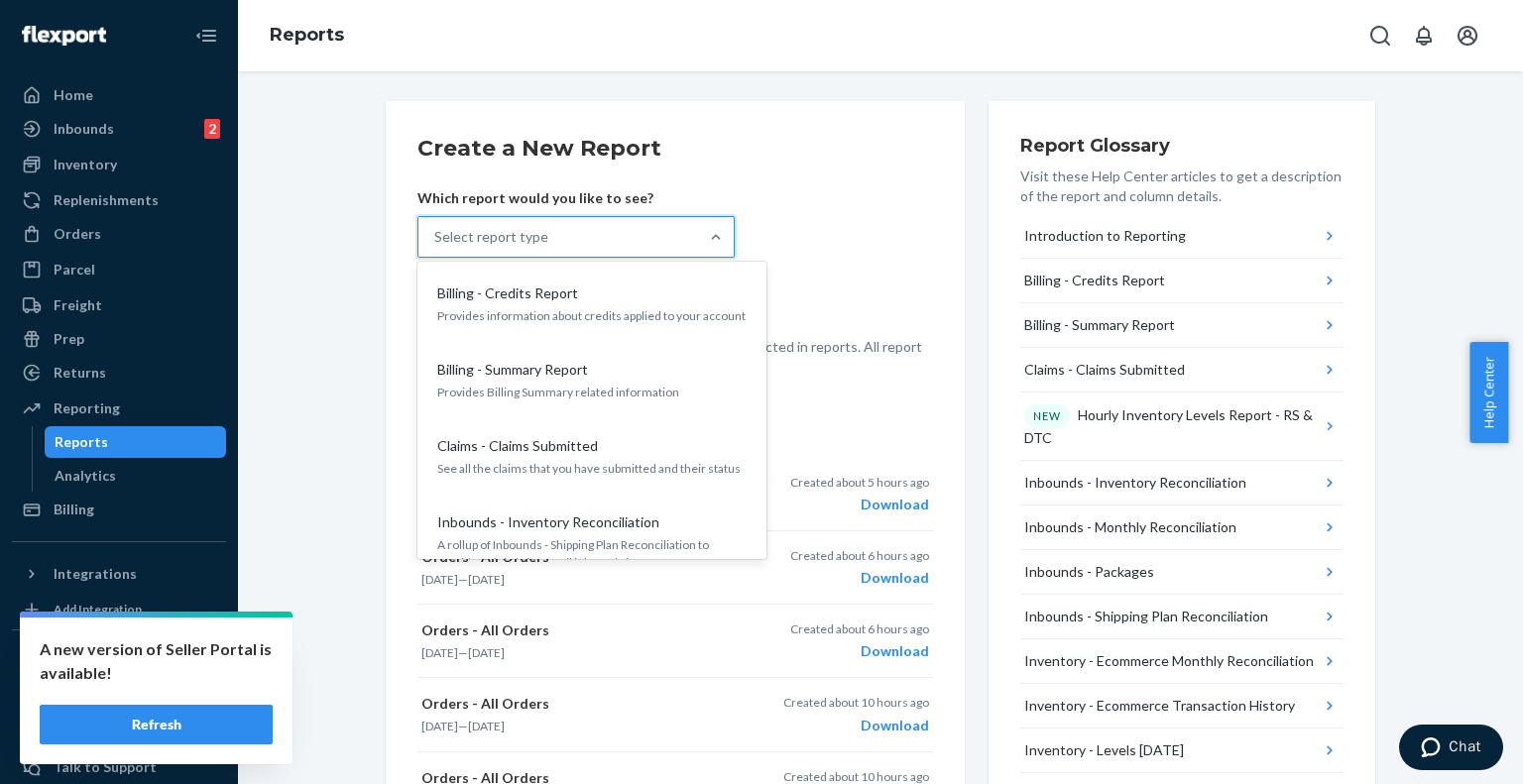 click on "Select report type" at bounding box center (558, 237) 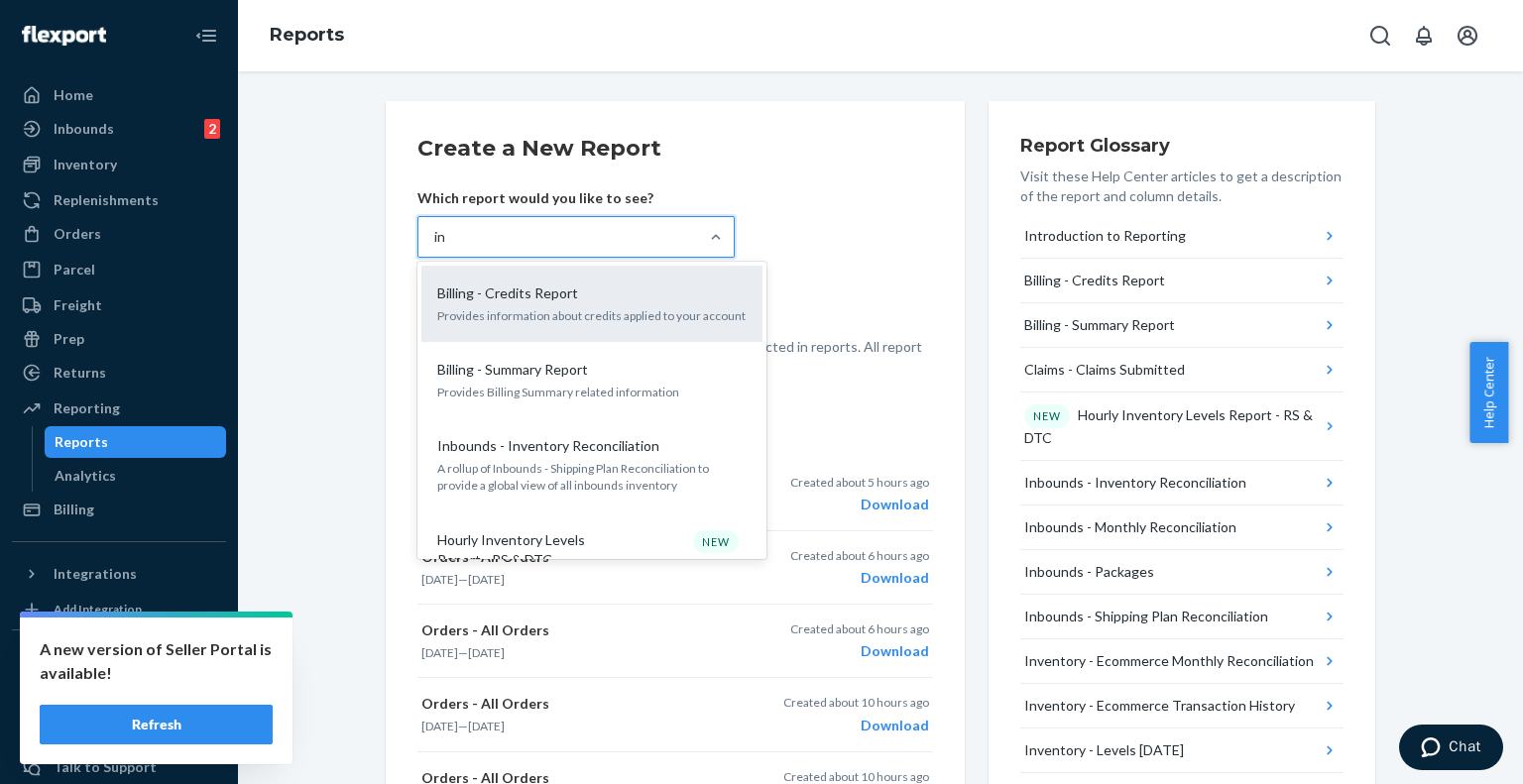 type on "inb" 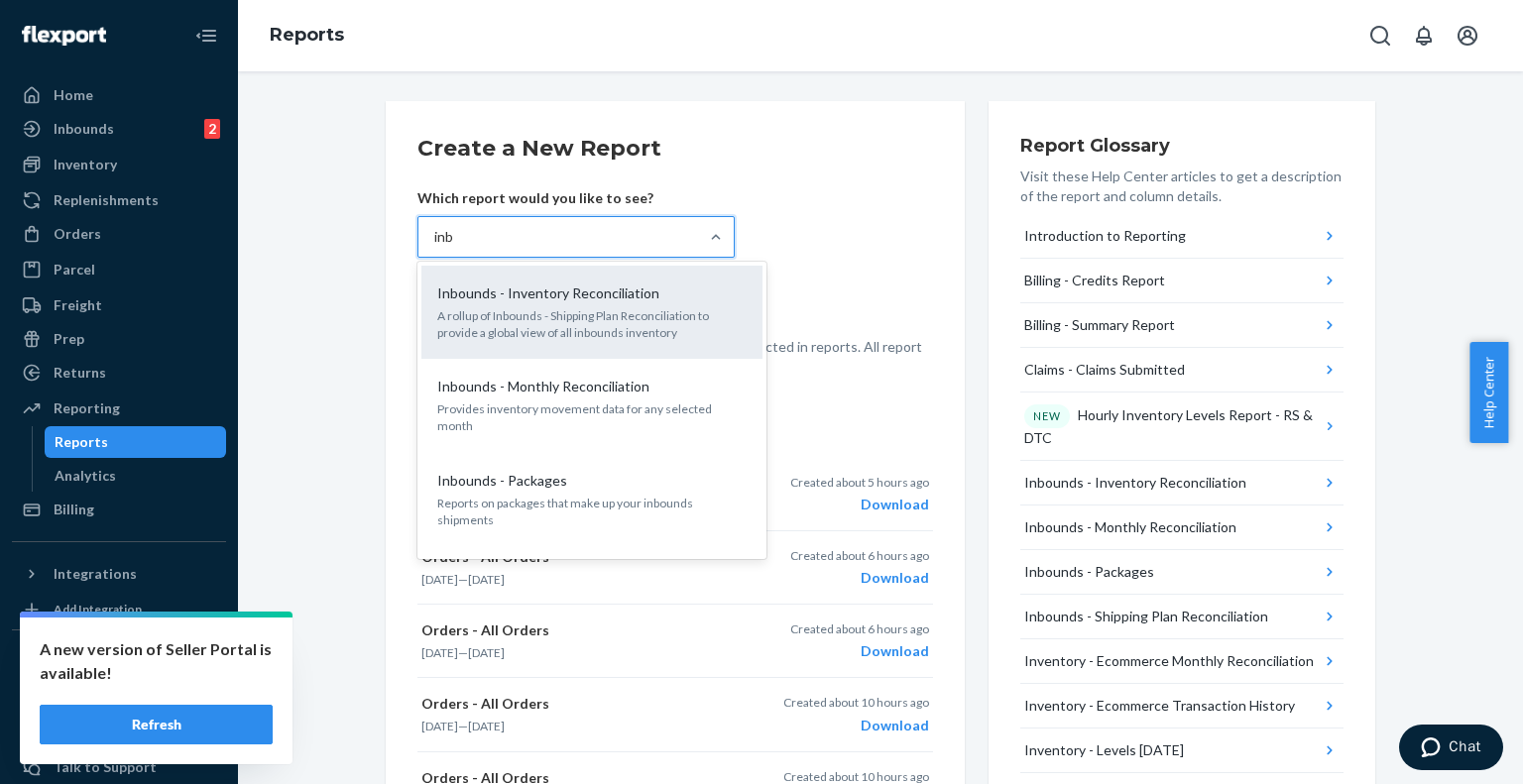 scroll, scrollTop: 33, scrollLeft: 0, axis: vertical 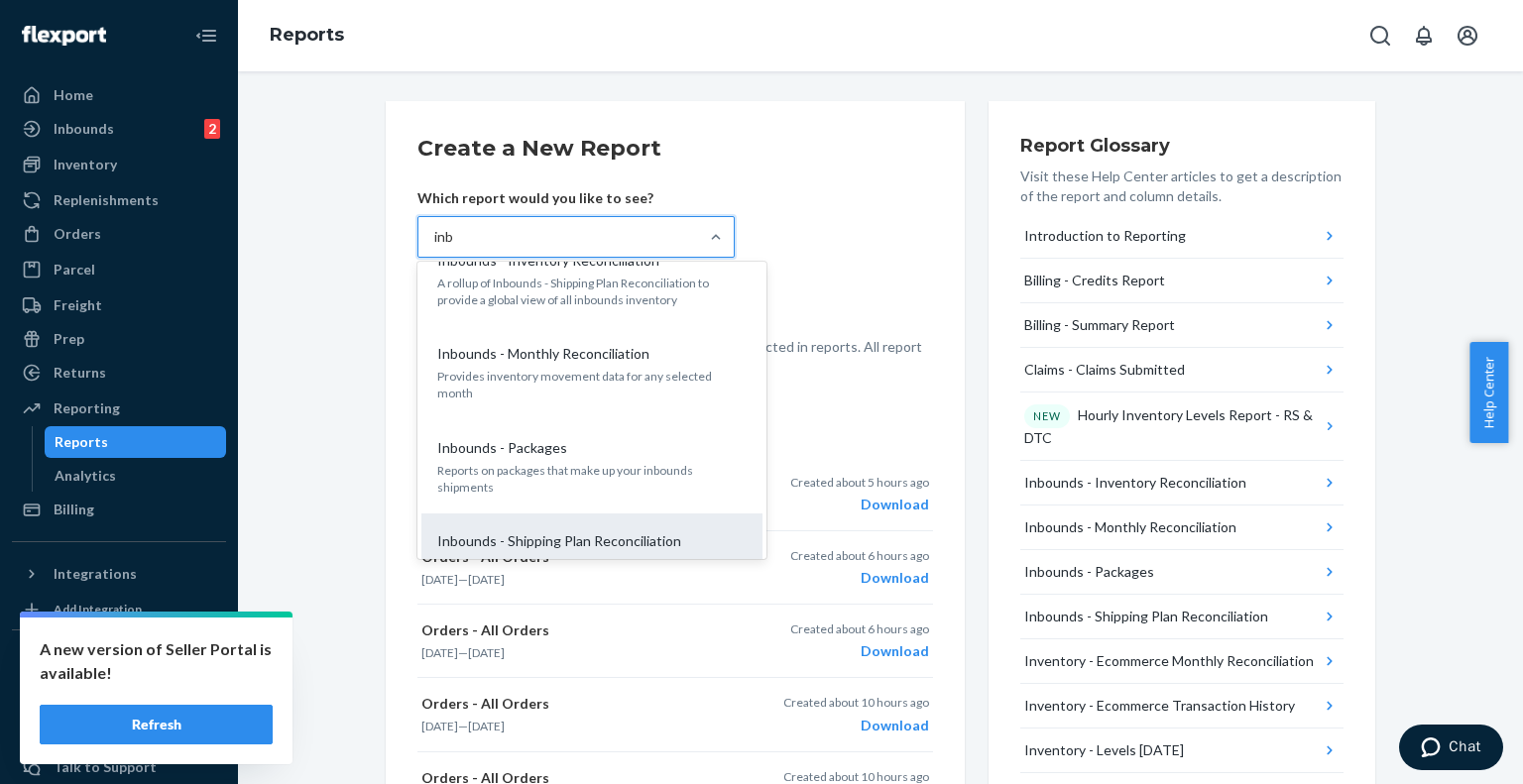 click on "Inbounds - Shipping Plan Reconciliation A waterfall view of all inbounded shipping plans" at bounding box center [592, 551] 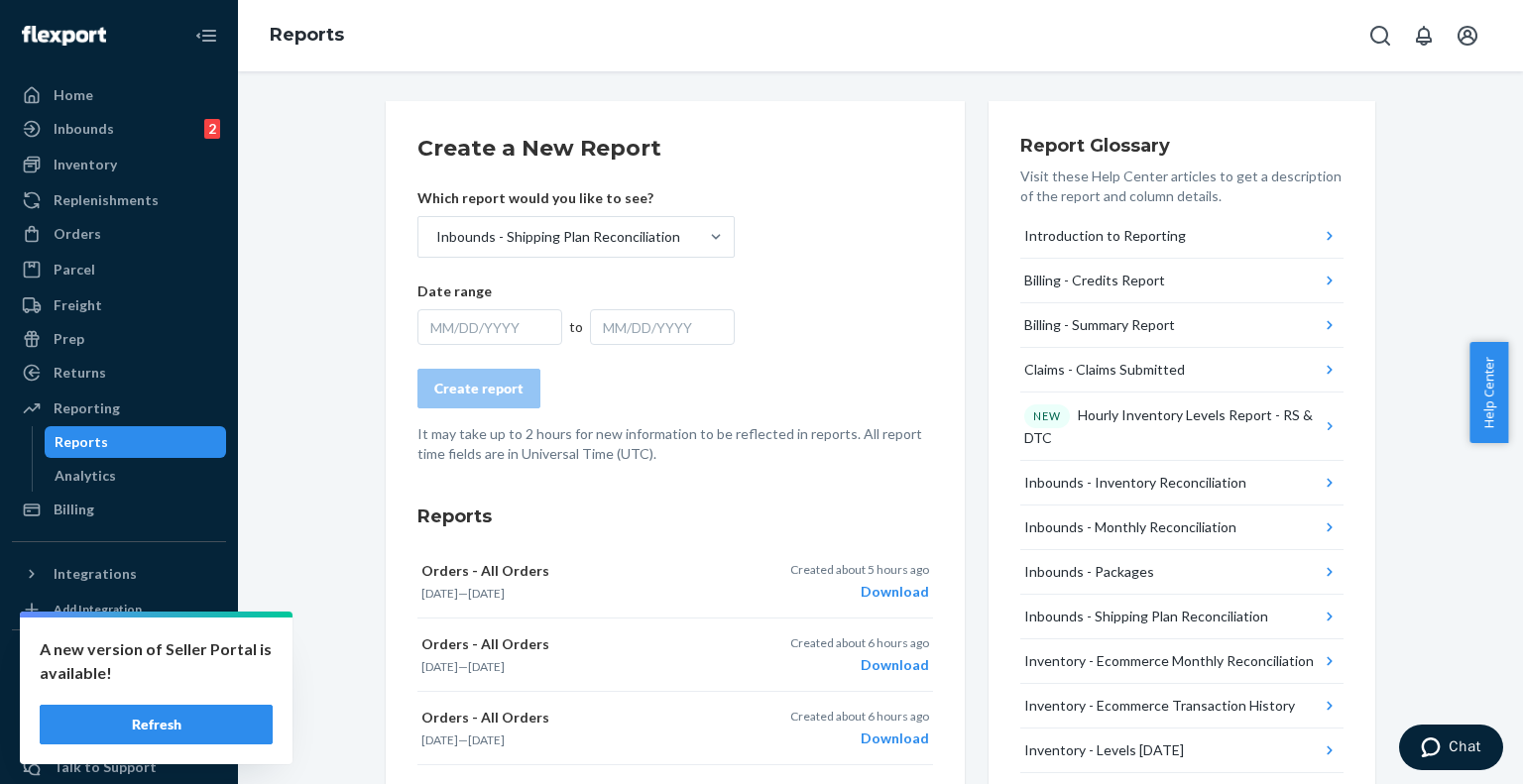 click on "MM/DD/YYYY" at bounding box center (490, 327) 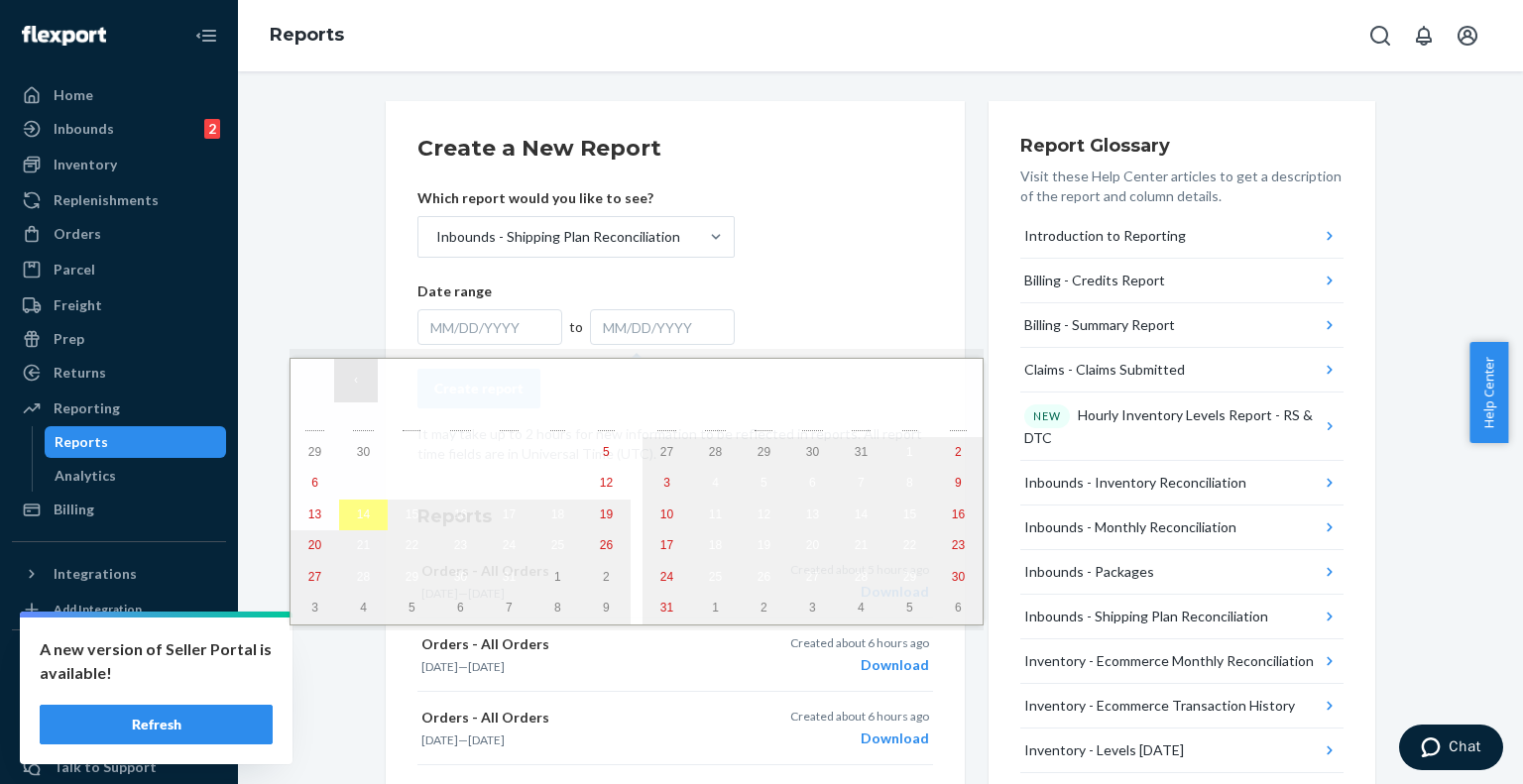 click on "‹" at bounding box center (356, 381) 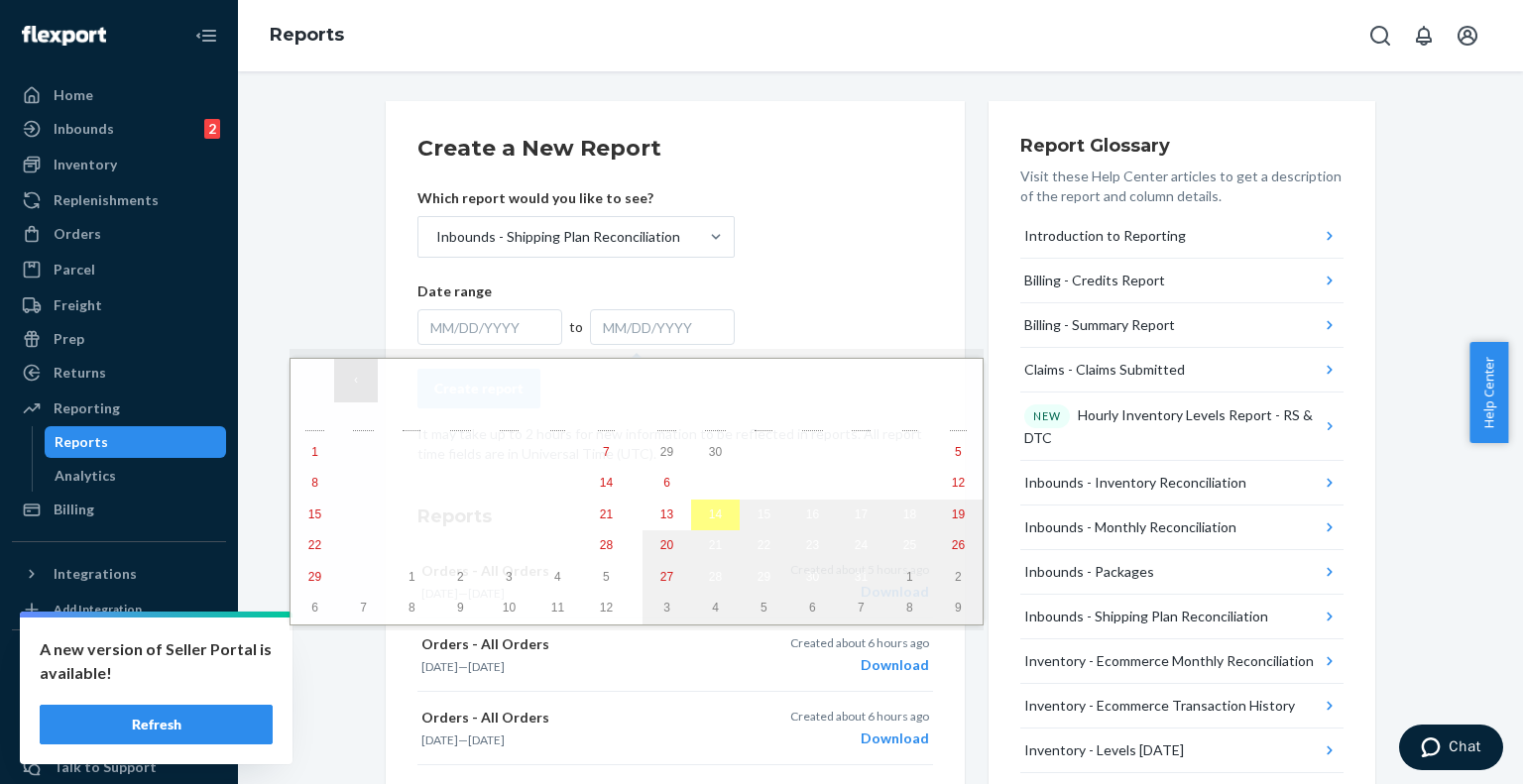 click on "‹" at bounding box center [356, 381] 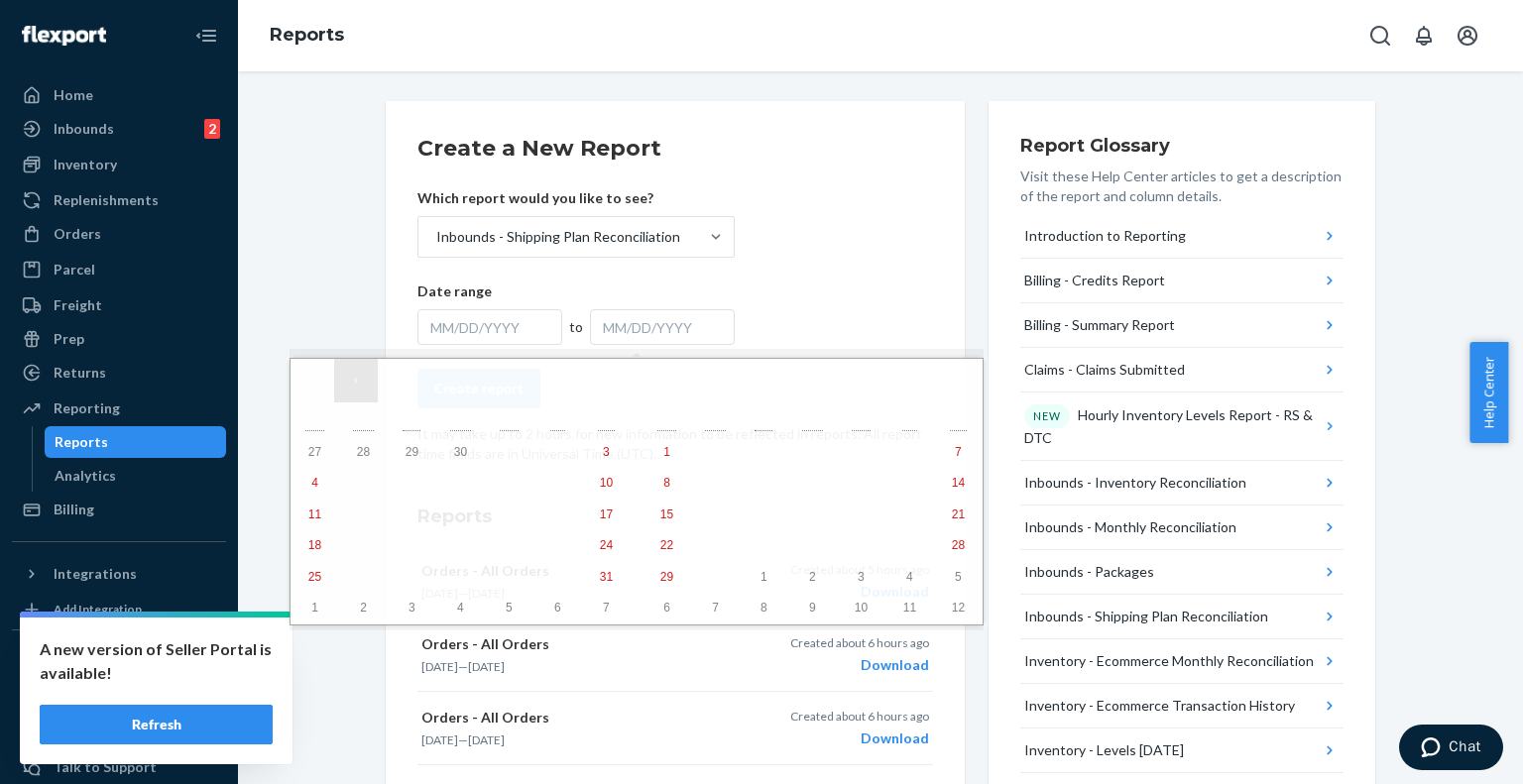 click on "‹" at bounding box center [356, 381] 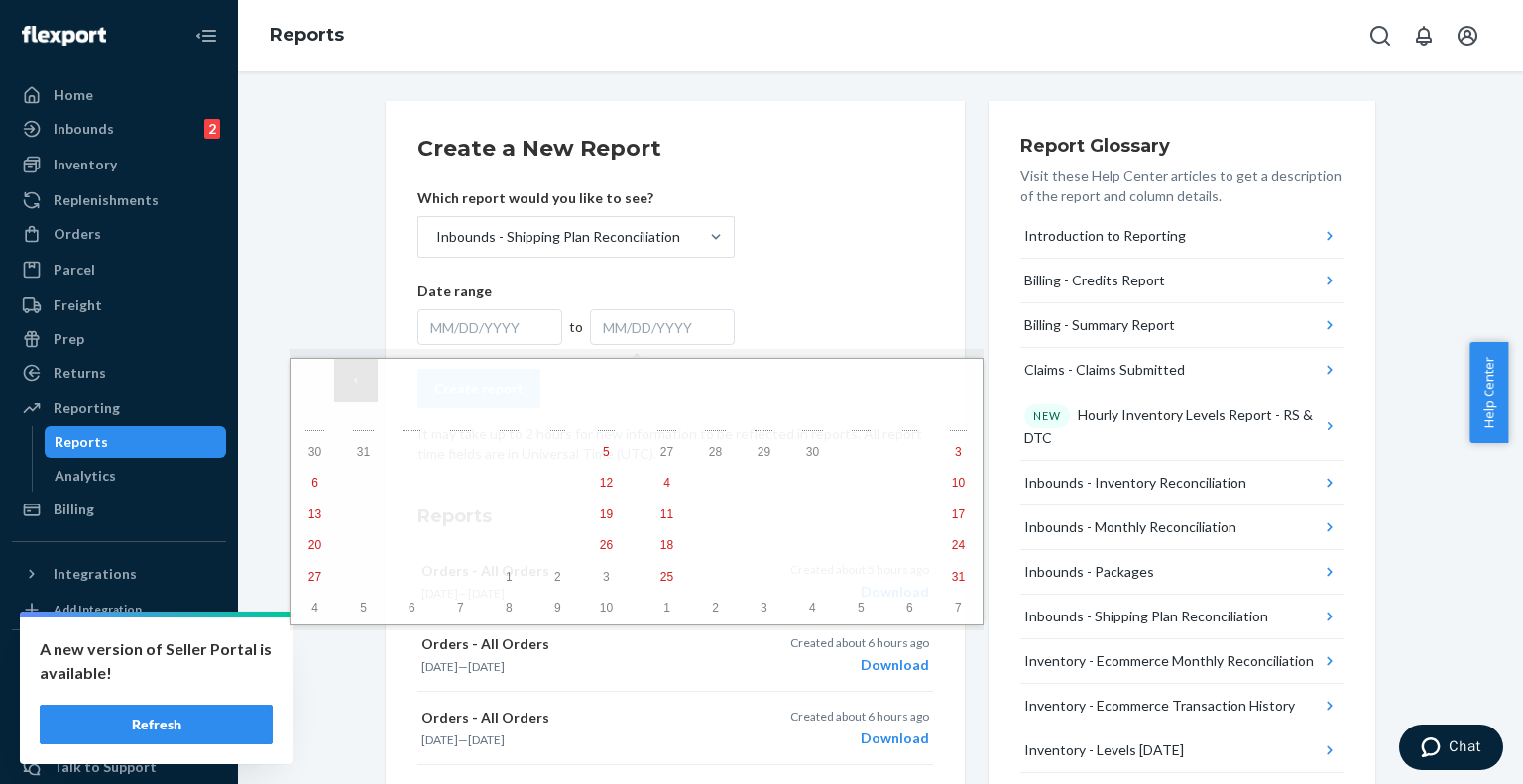 click on "‹" at bounding box center [356, 381] 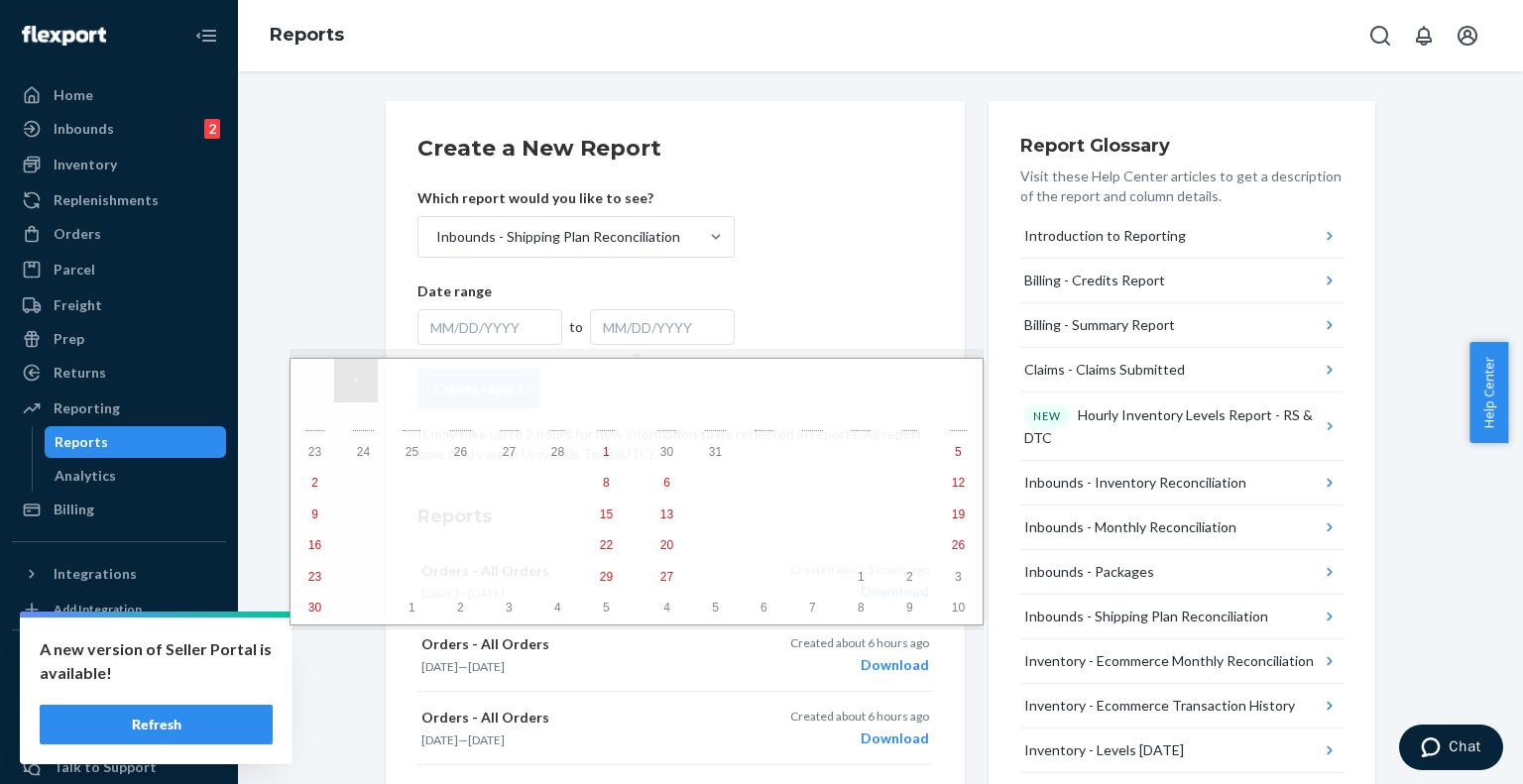 click on "‹" at bounding box center [356, 381] 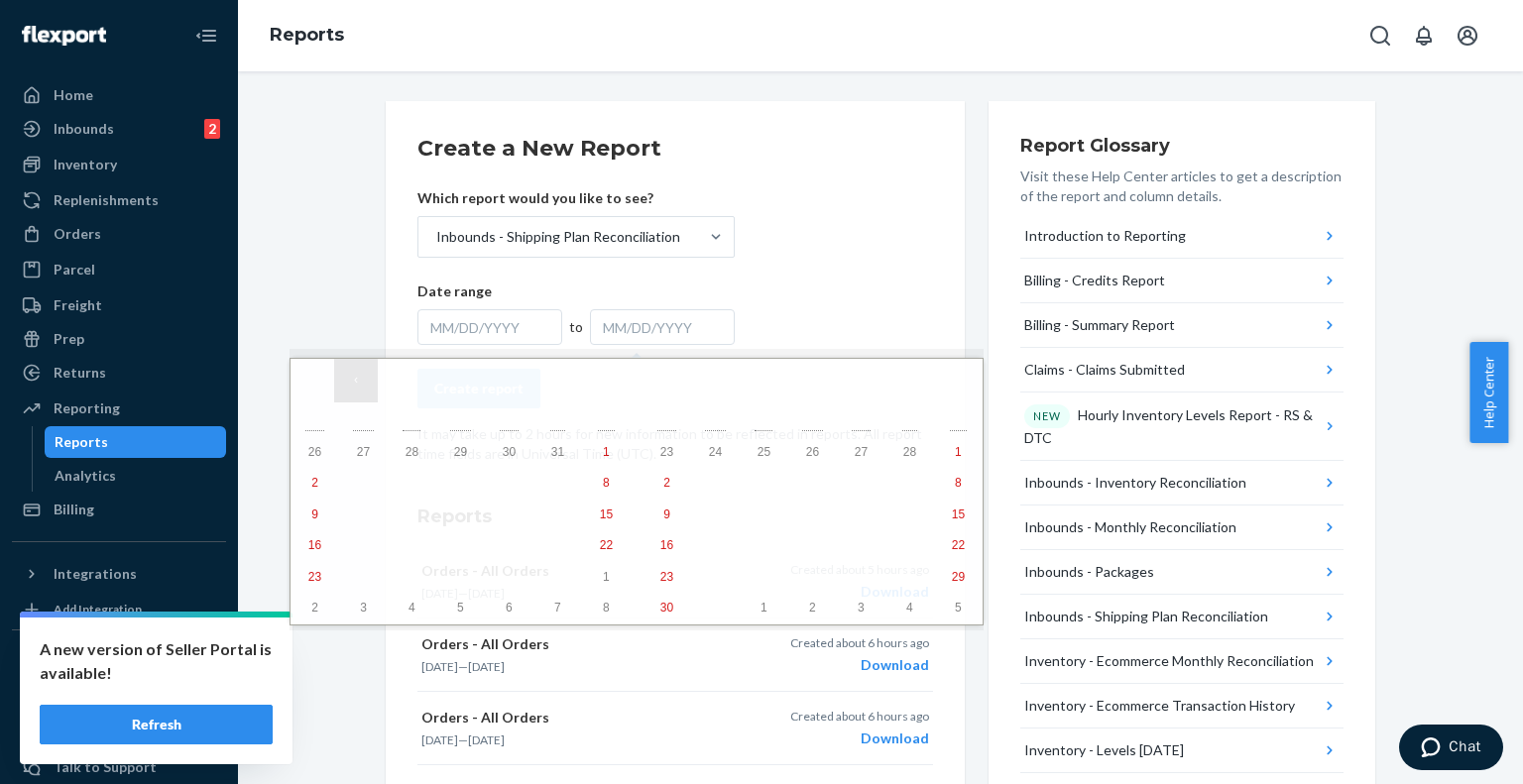 click on "‹" at bounding box center (356, 381) 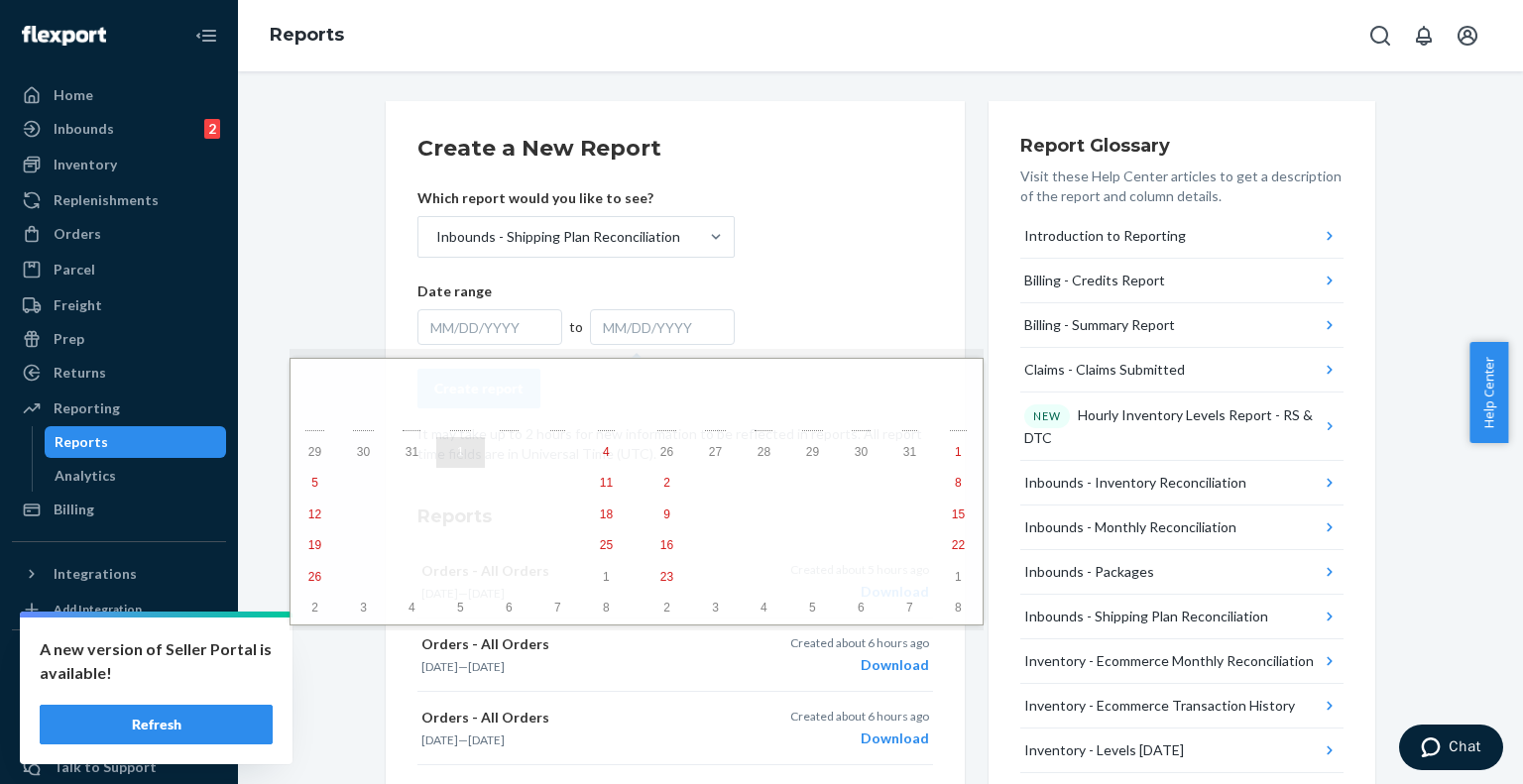 click on "1" at bounding box center [460, 453] 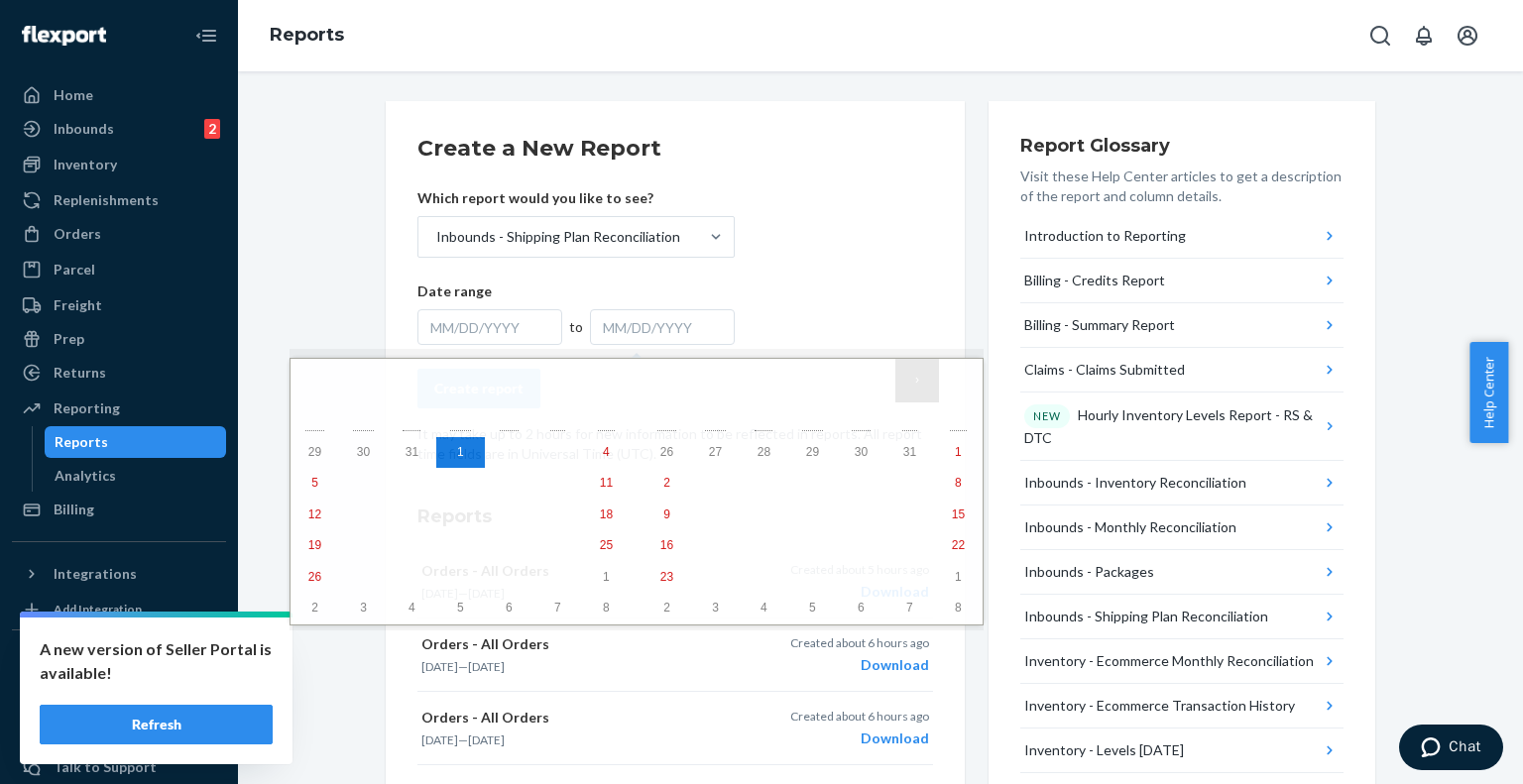 click on "›" at bounding box center (917, 381) 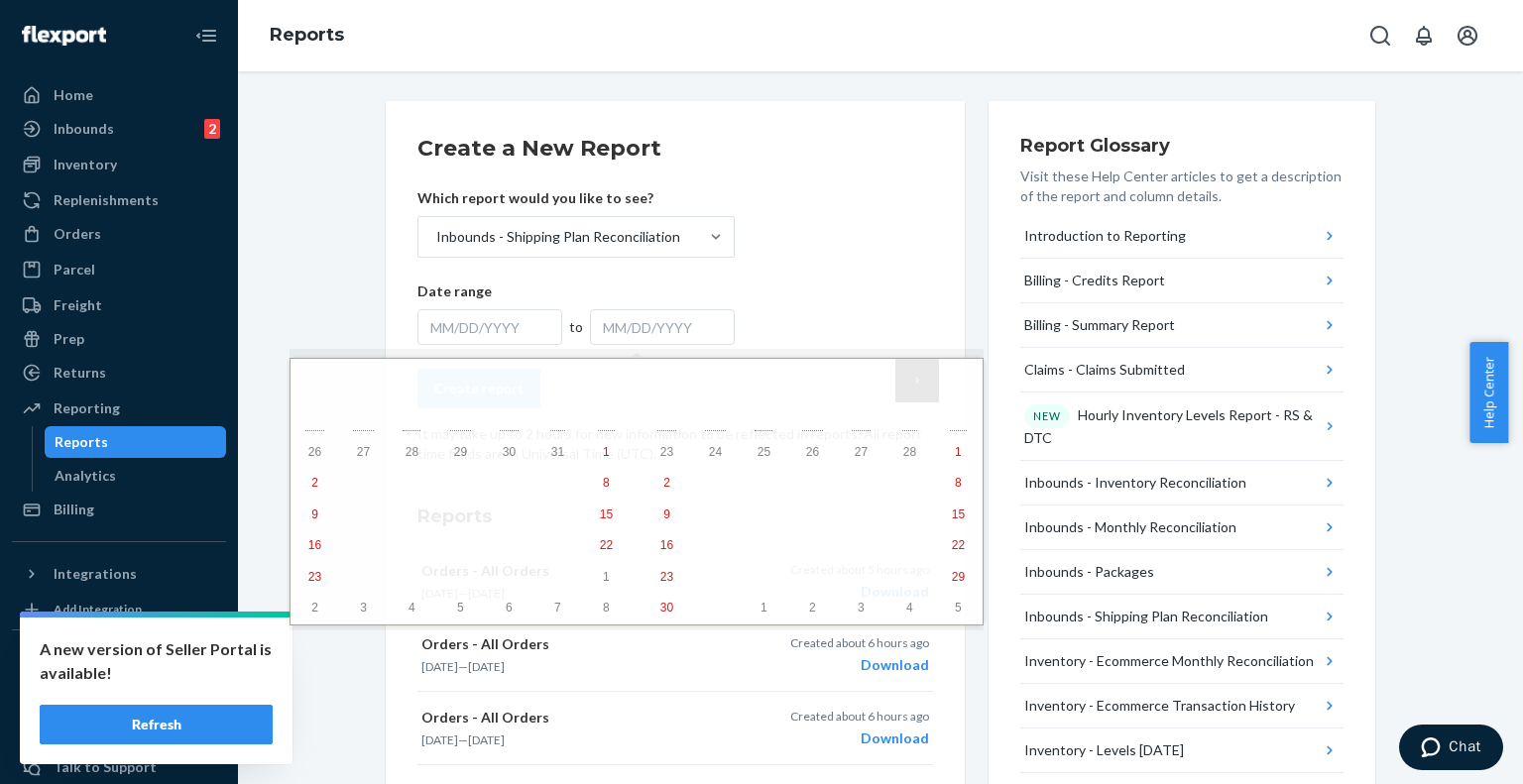 click on "›" at bounding box center [917, 381] 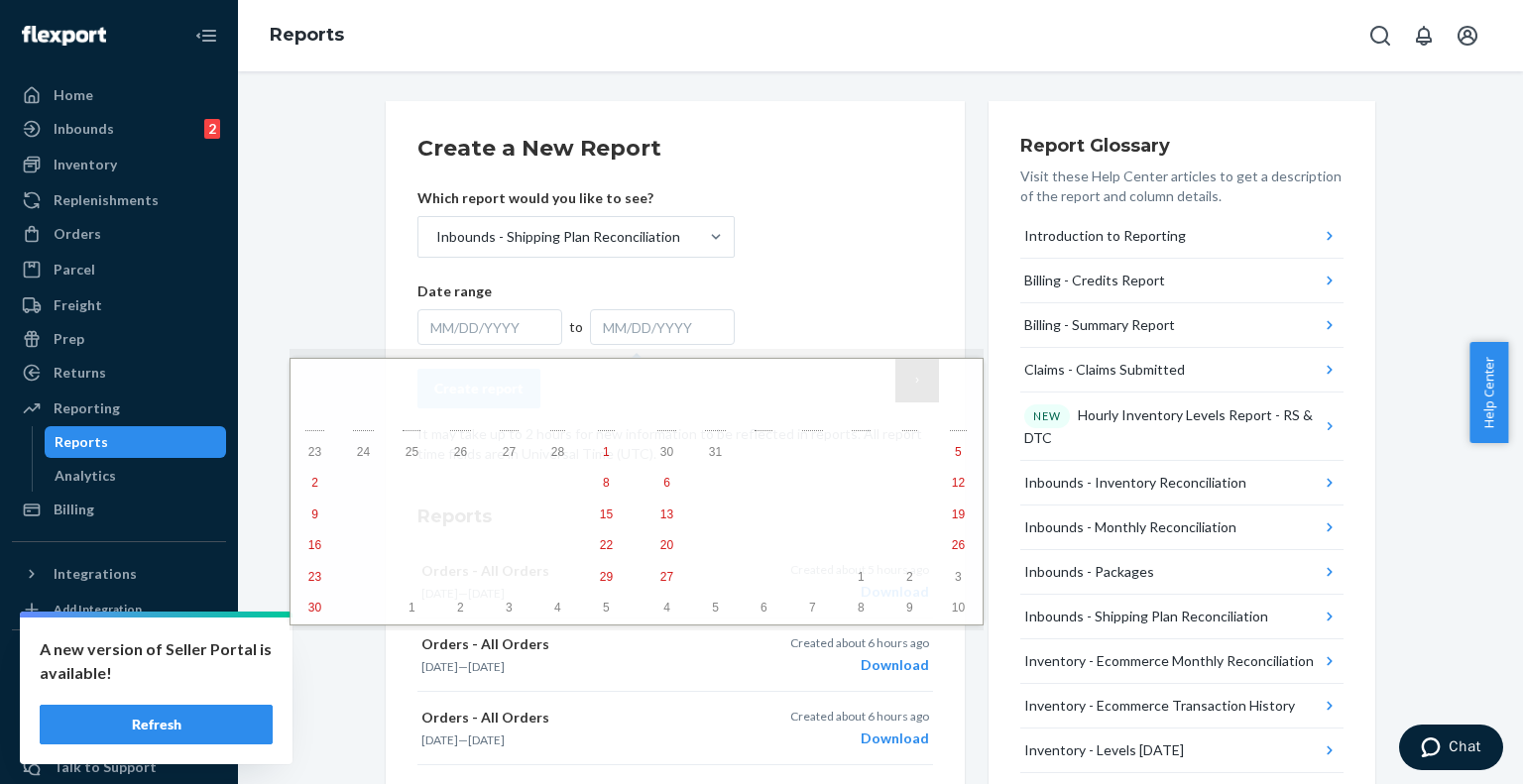 click on "›" at bounding box center (917, 381) 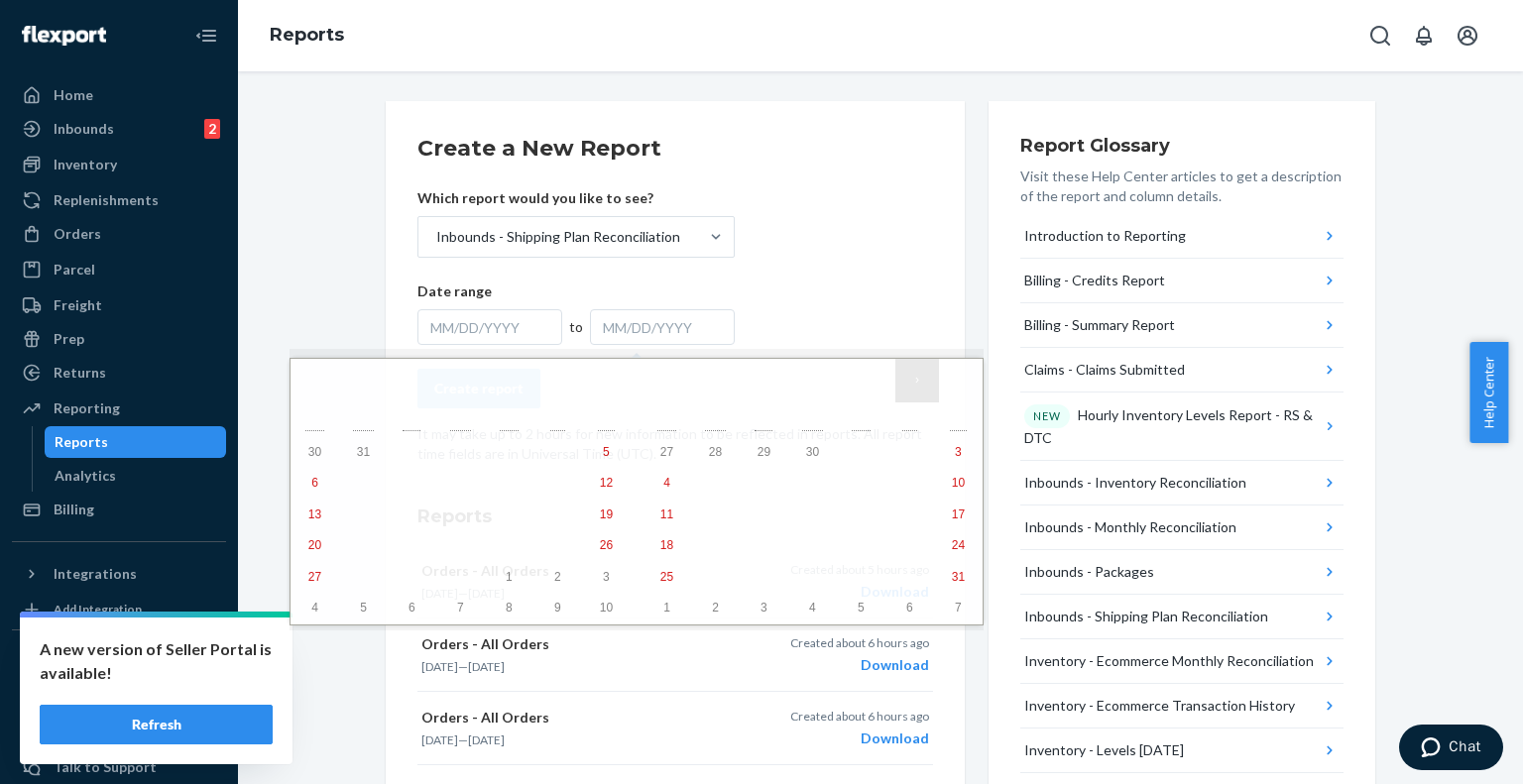 click on "›" at bounding box center [917, 381] 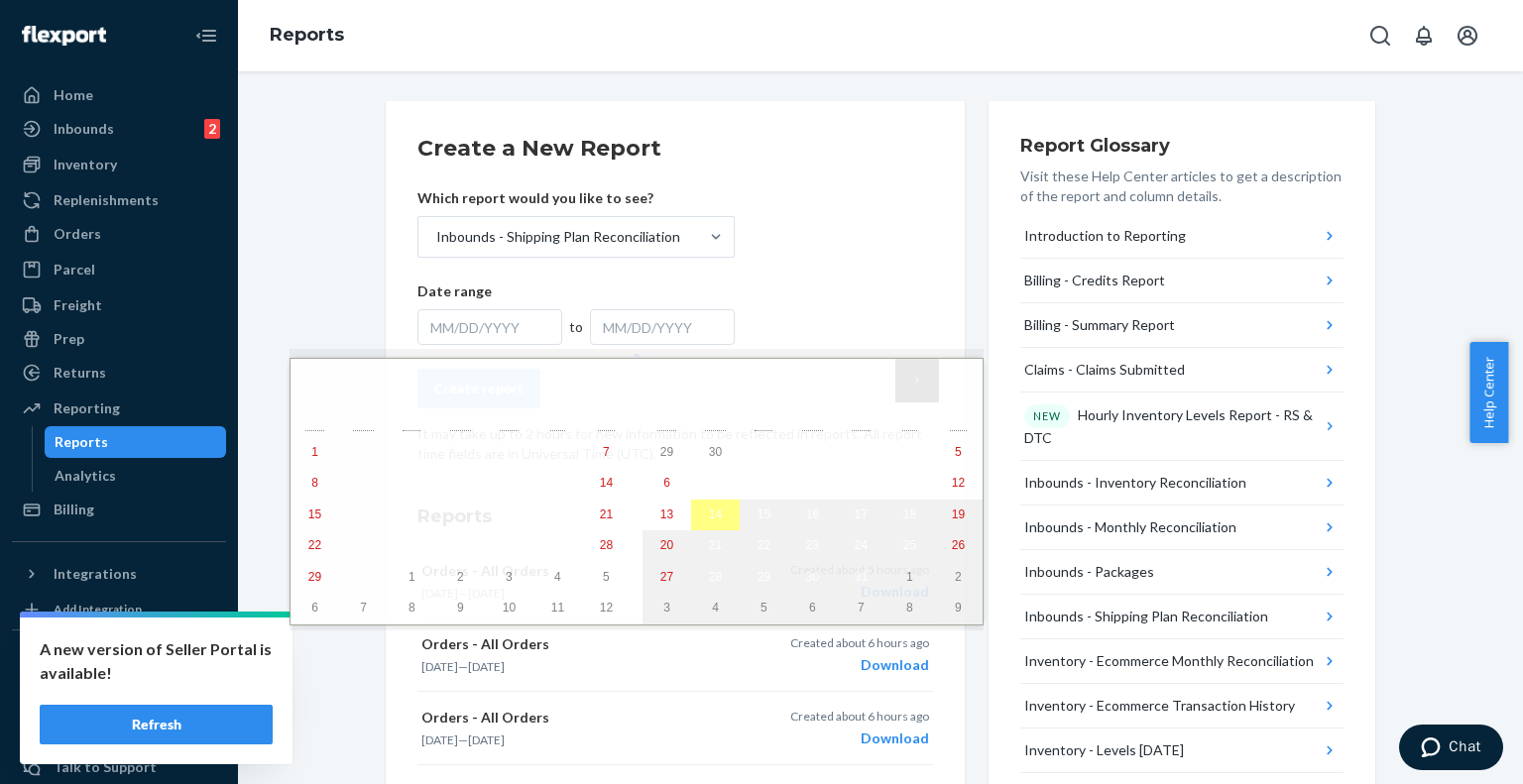 click on "›" at bounding box center [917, 381] 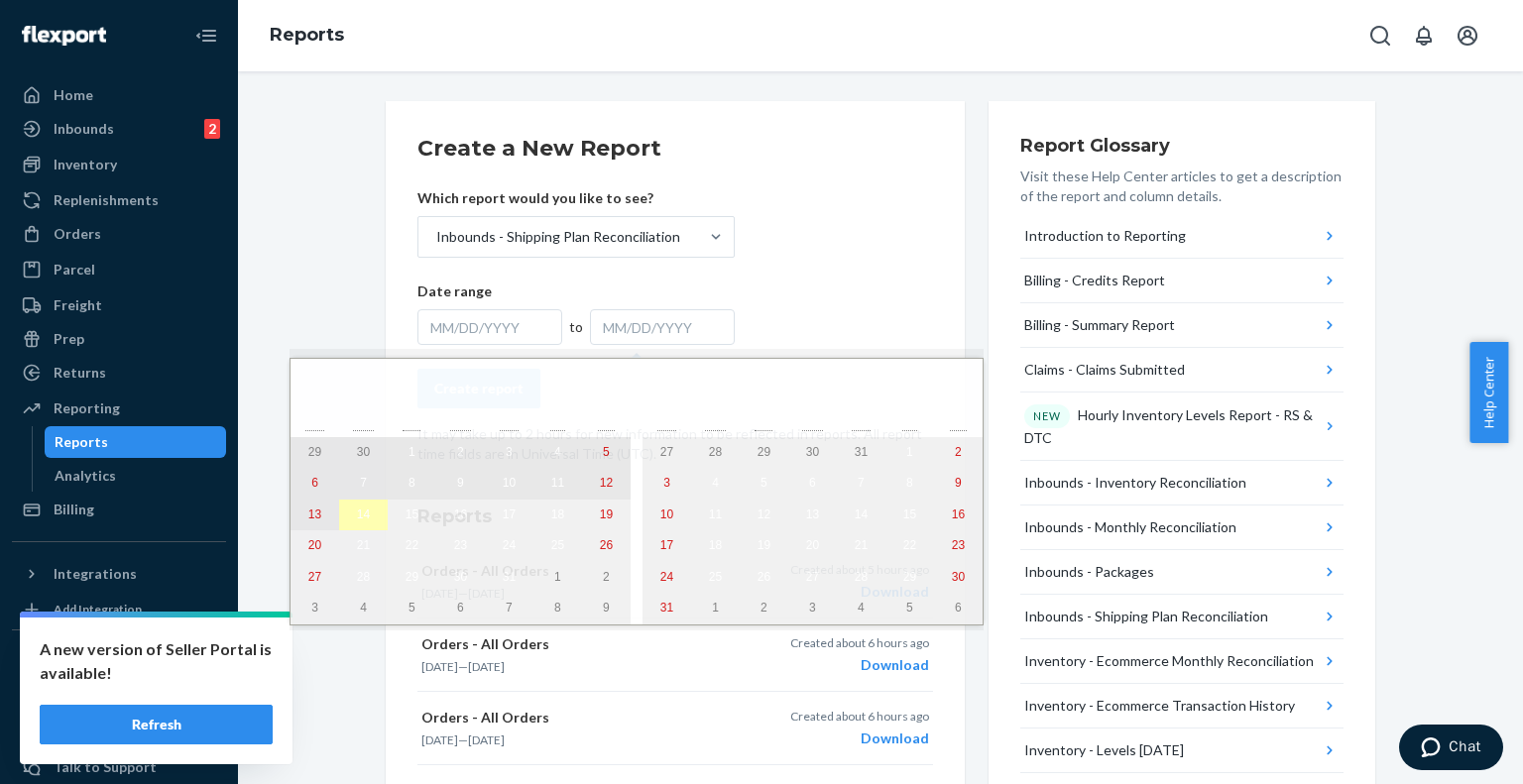 click on "14" at bounding box center [363, 515] 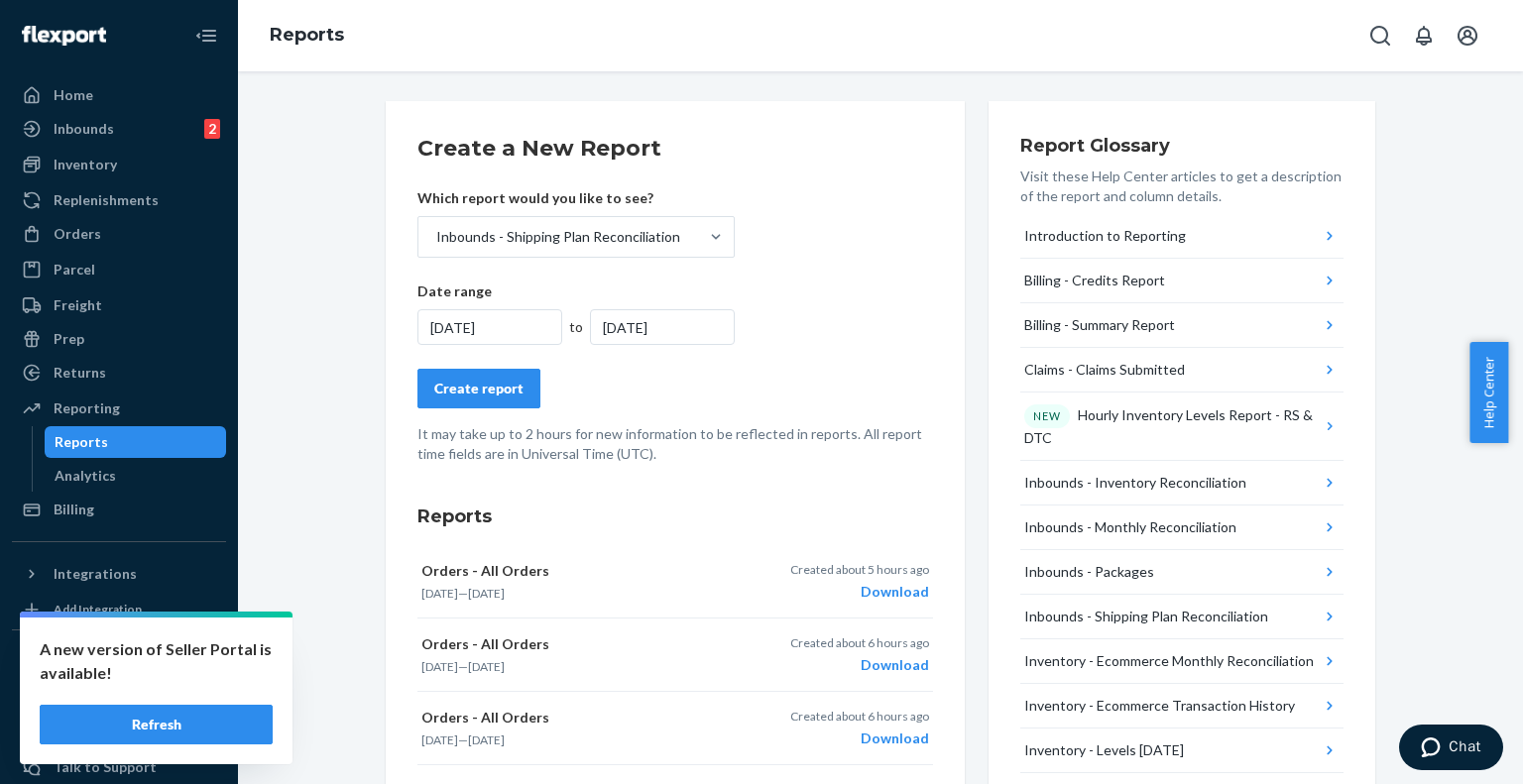 click on "Create report" at bounding box center [479, 389] 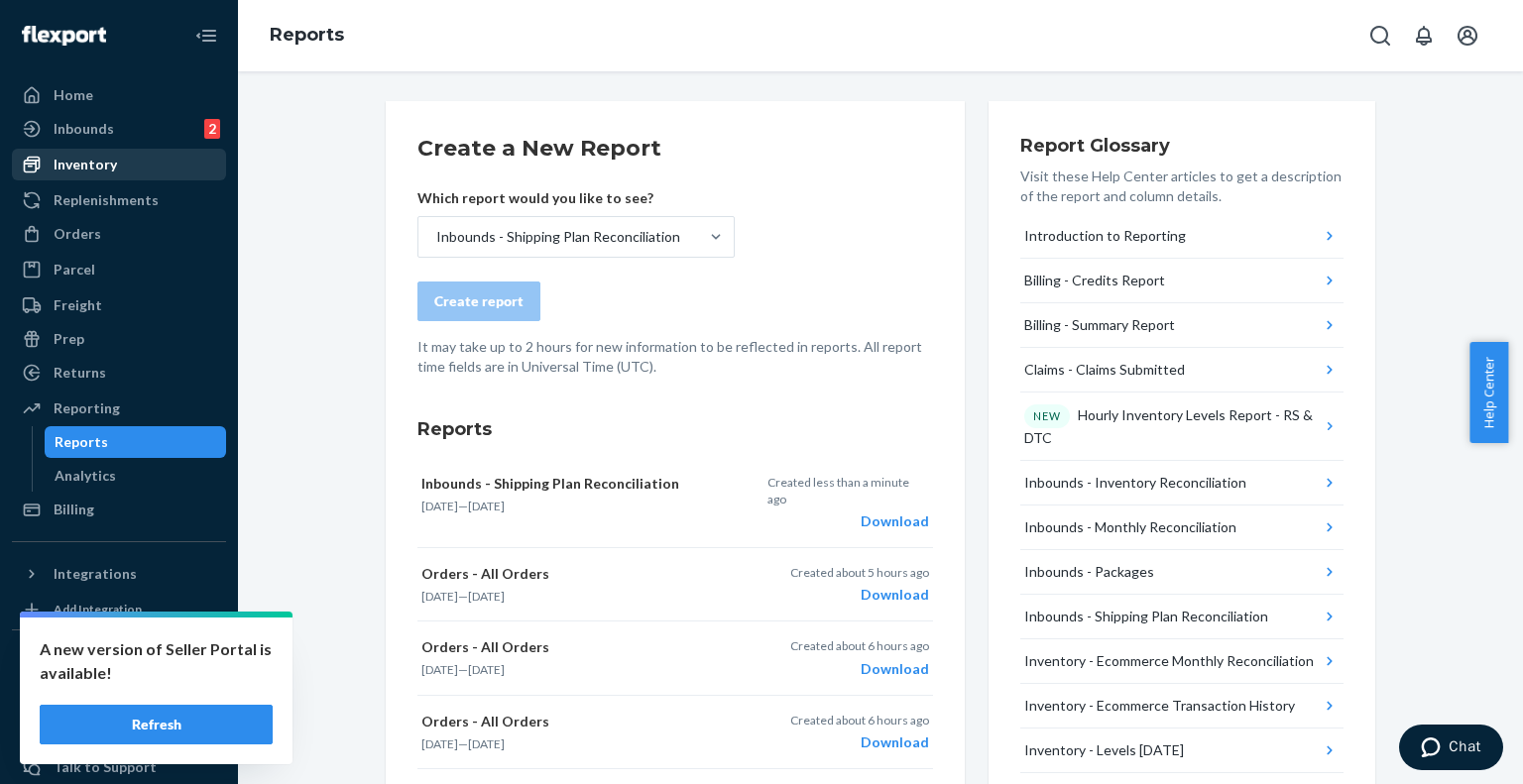 click on "Inventory" at bounding box center (85, 165) 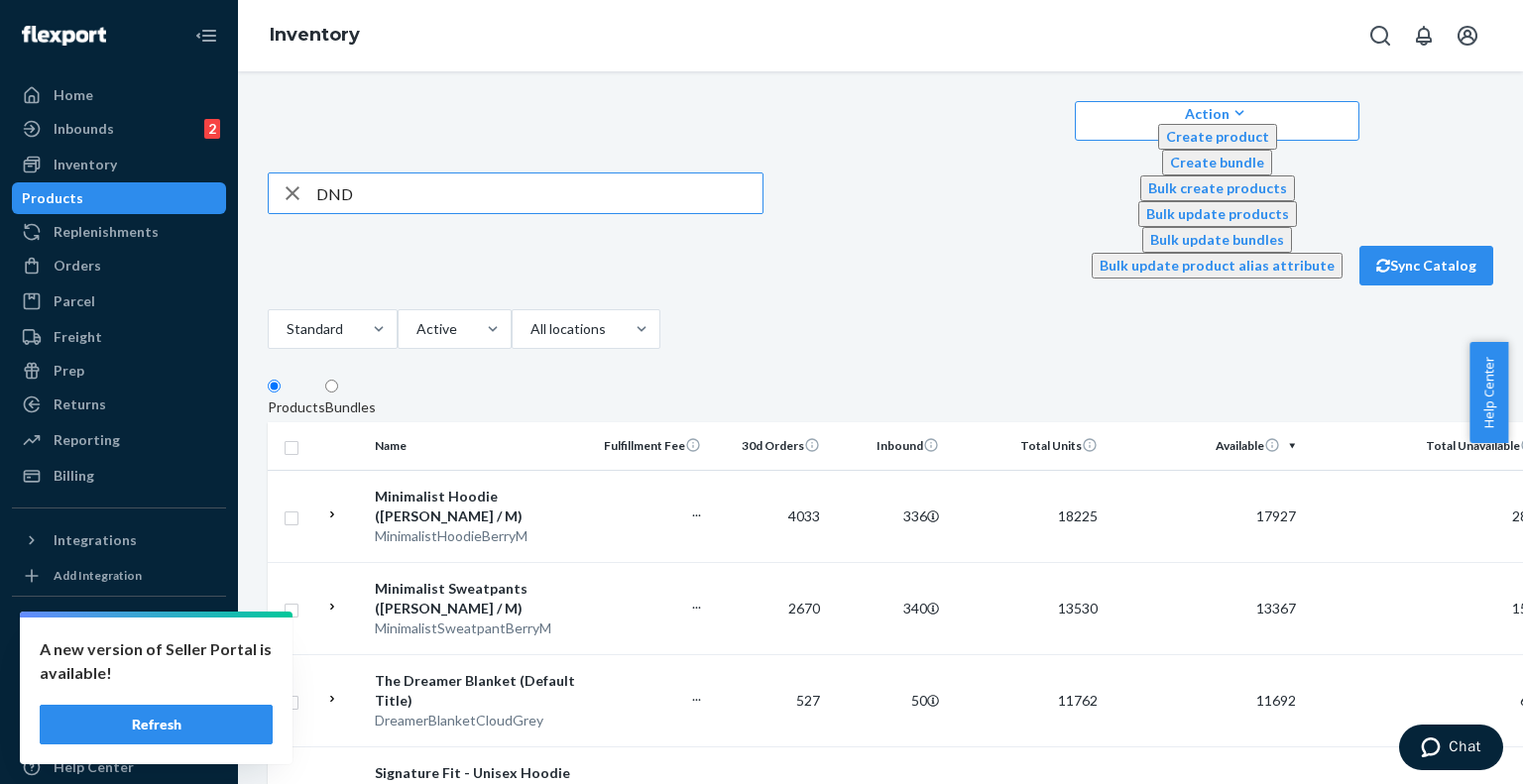 type on "DND" 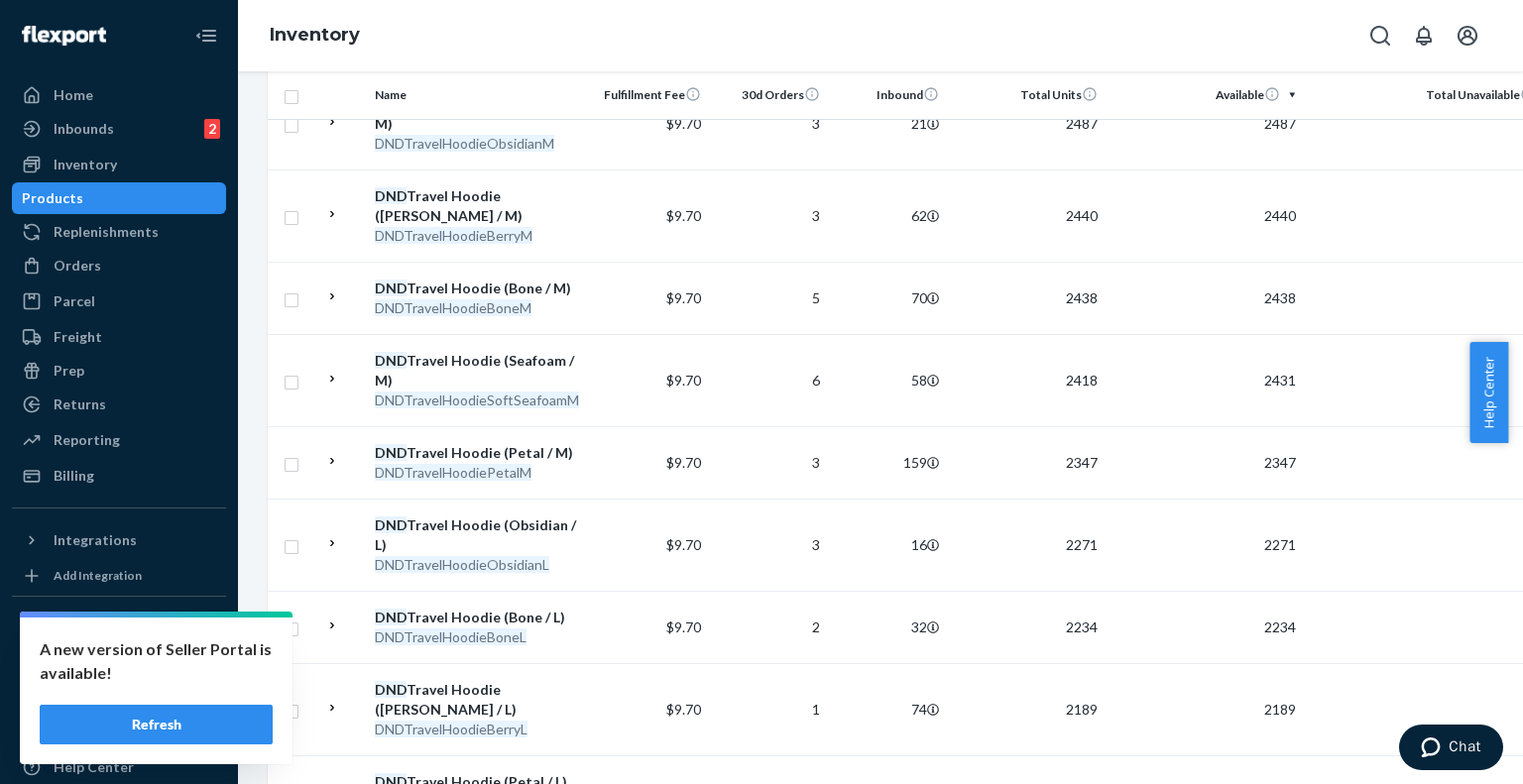 scroll, scrollTop: 0, scrollLeft: 0, axis: both 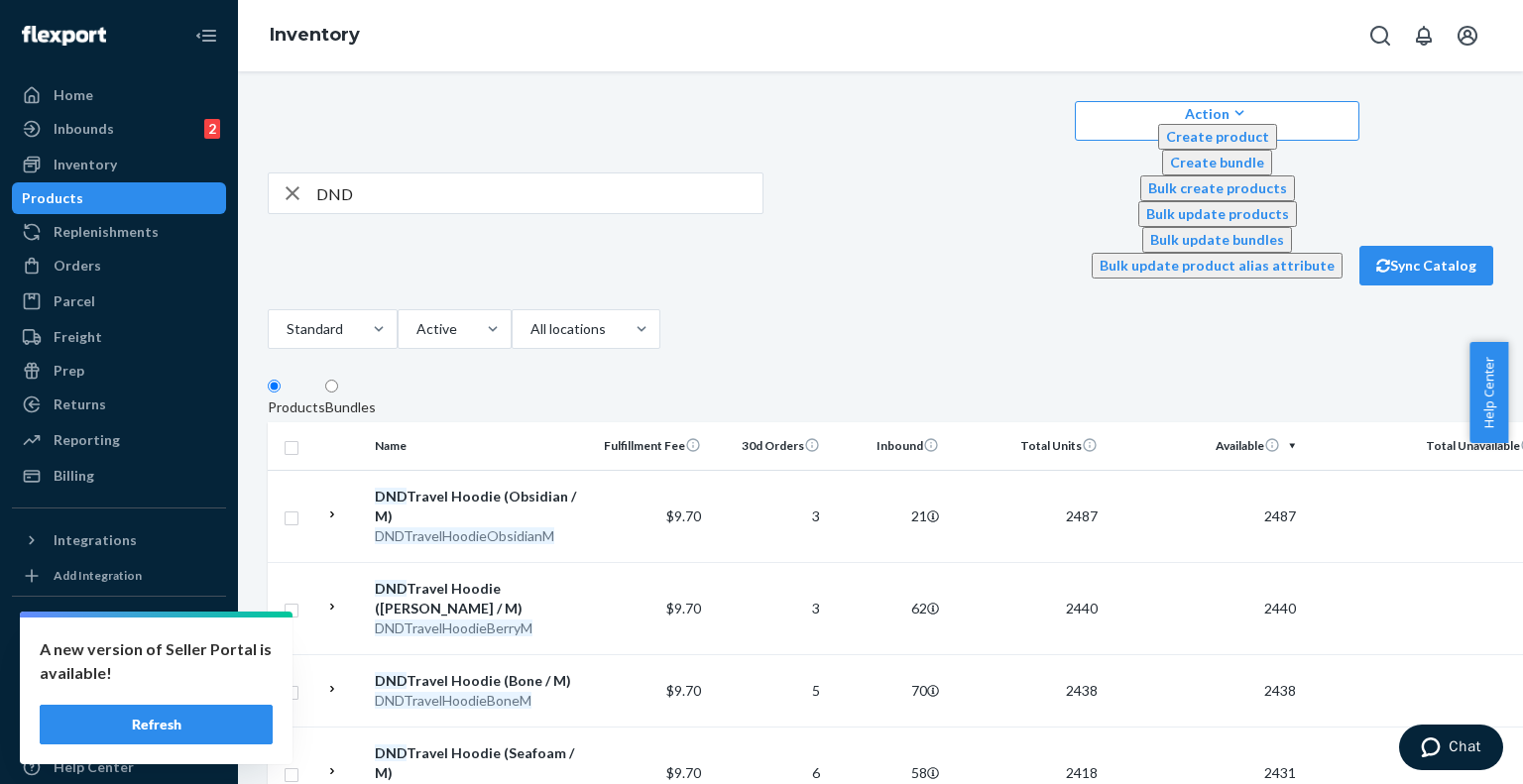 click 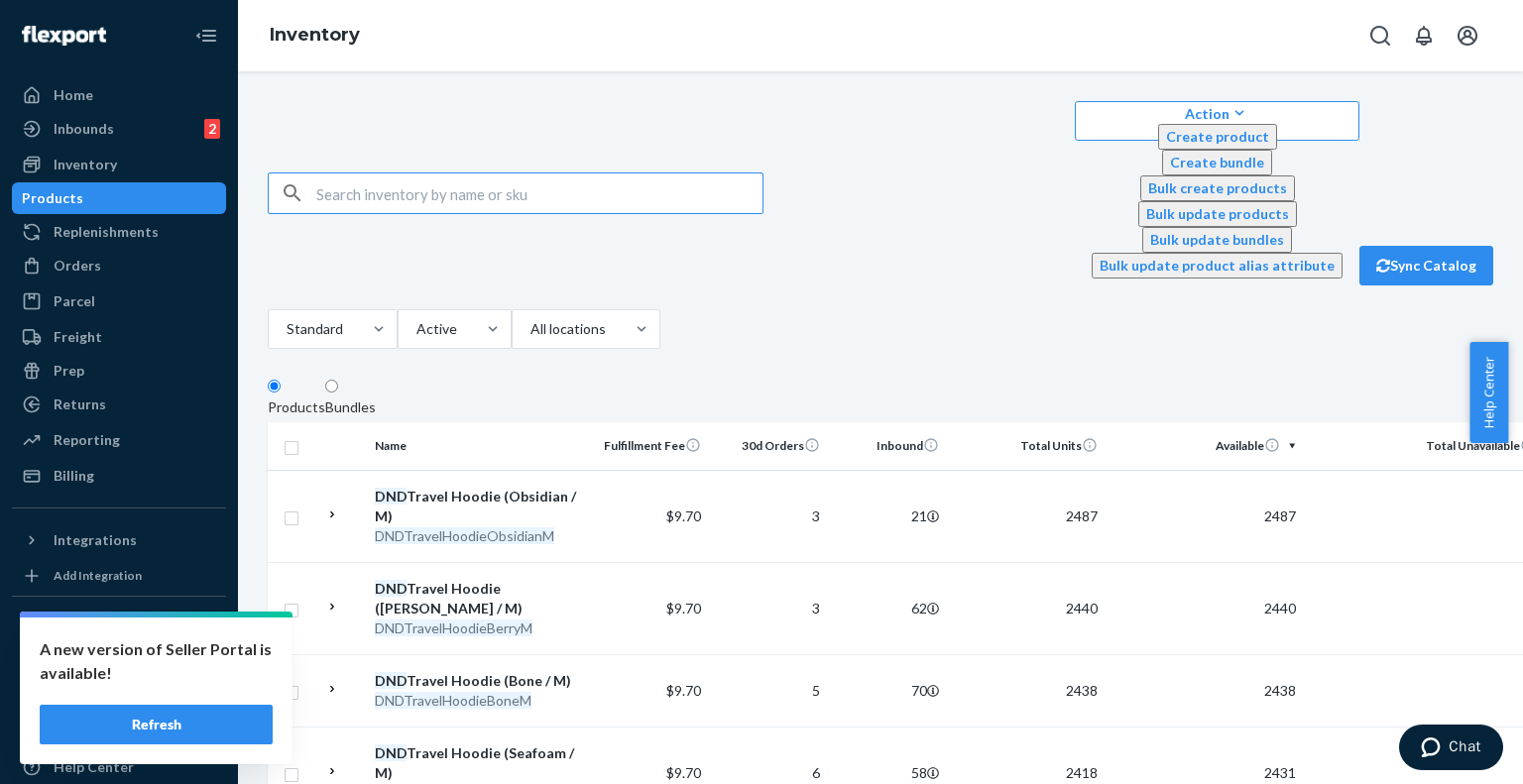 click at bounding box center (539, 193) 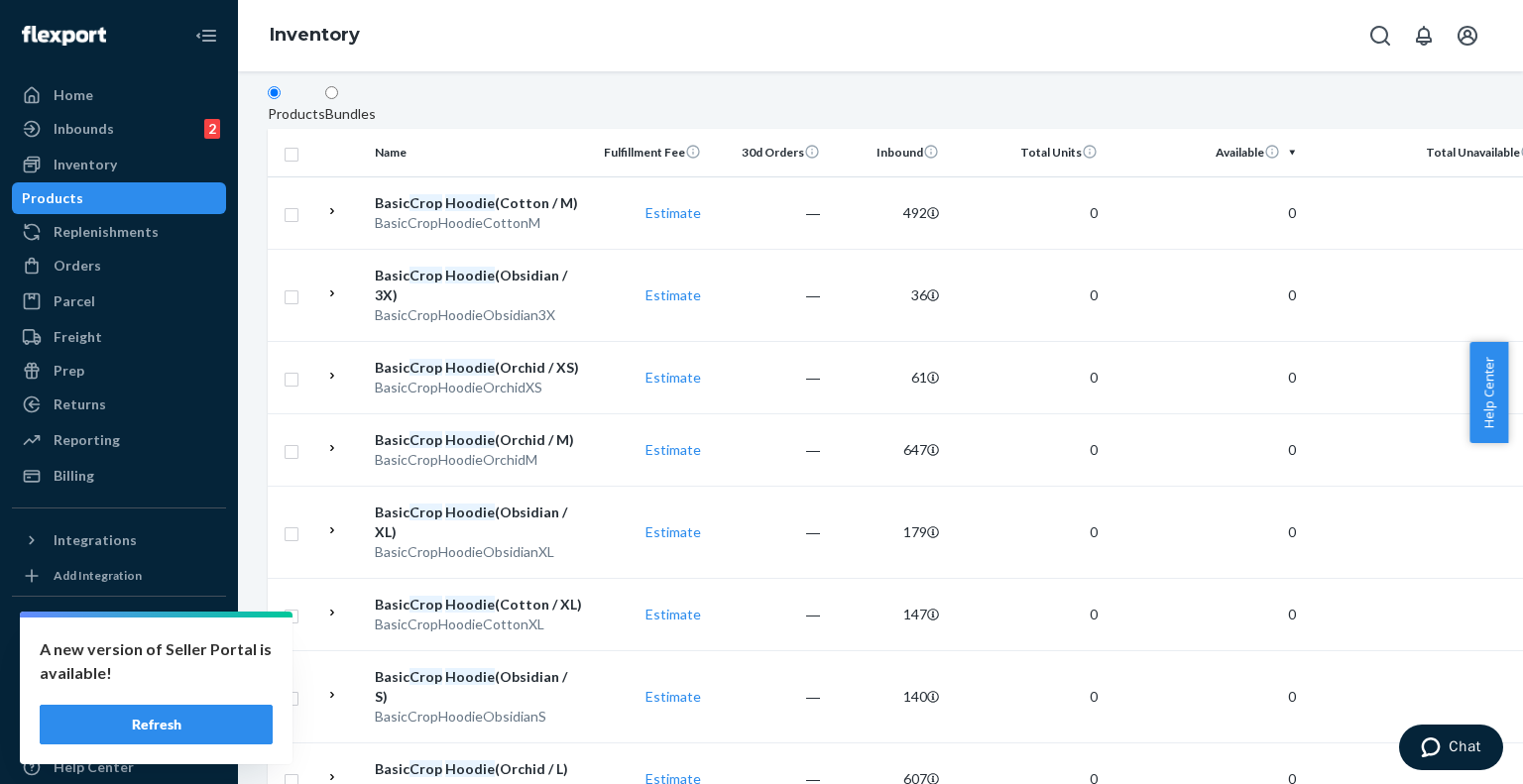 scroll, scrollTop: 0, scrollLeft: 0, axis: both 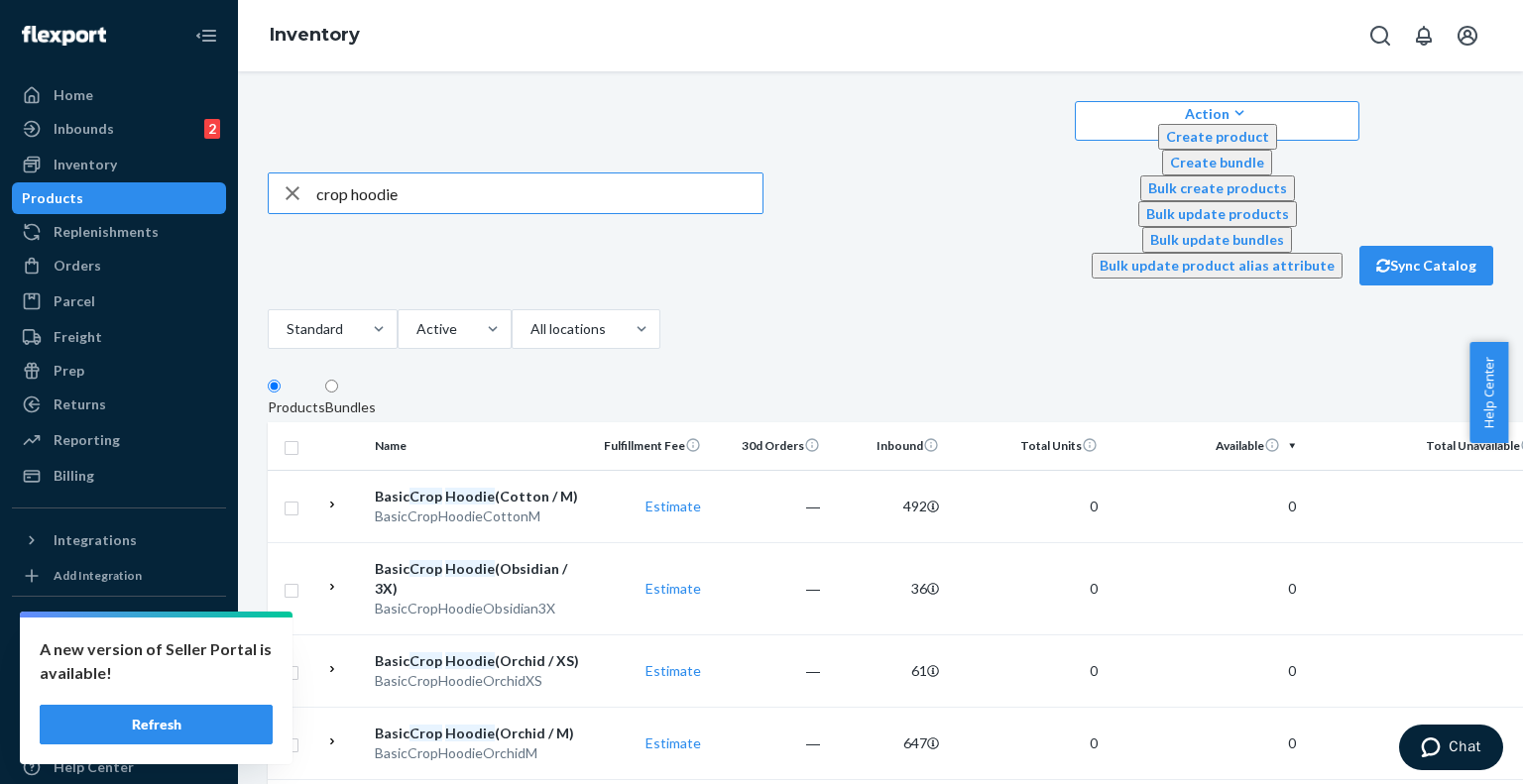 drag, startPoint x: 441, startPoint y: 125, endPoint x: 353, endPoint y: 138, distance: 88.95504 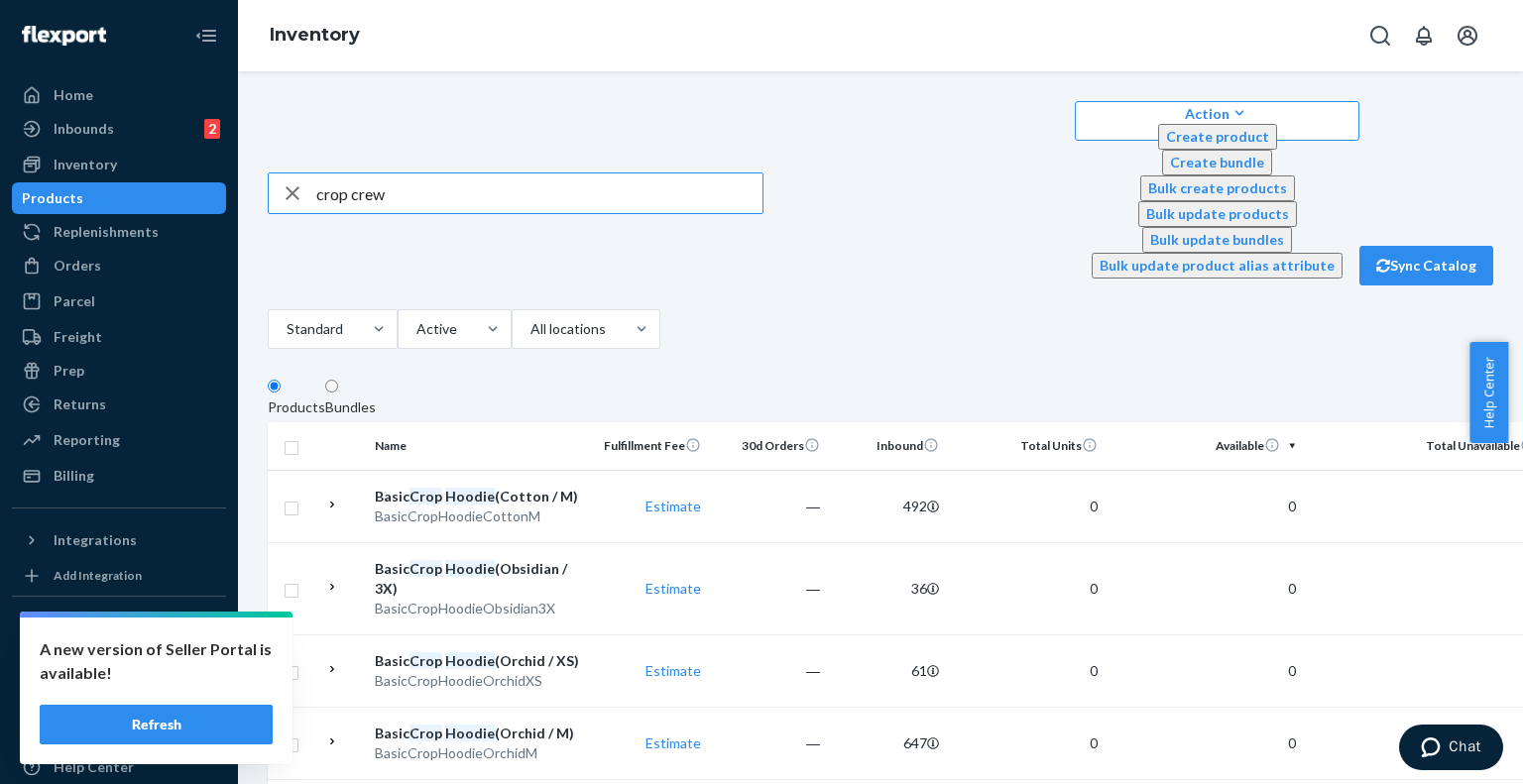 type on "crop crew" 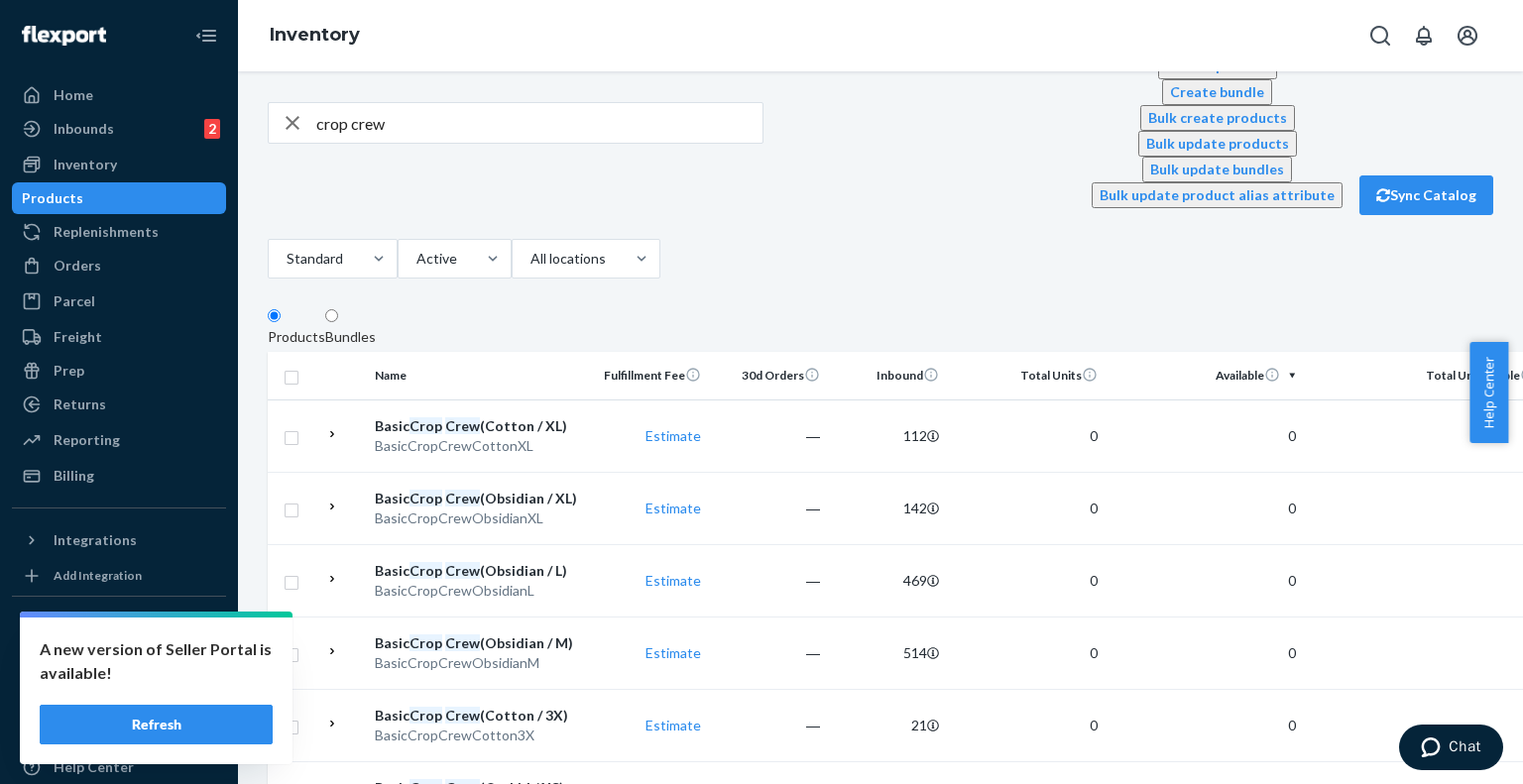 scroll, scrollTop: 0, scrollLeft: 0, axis: both 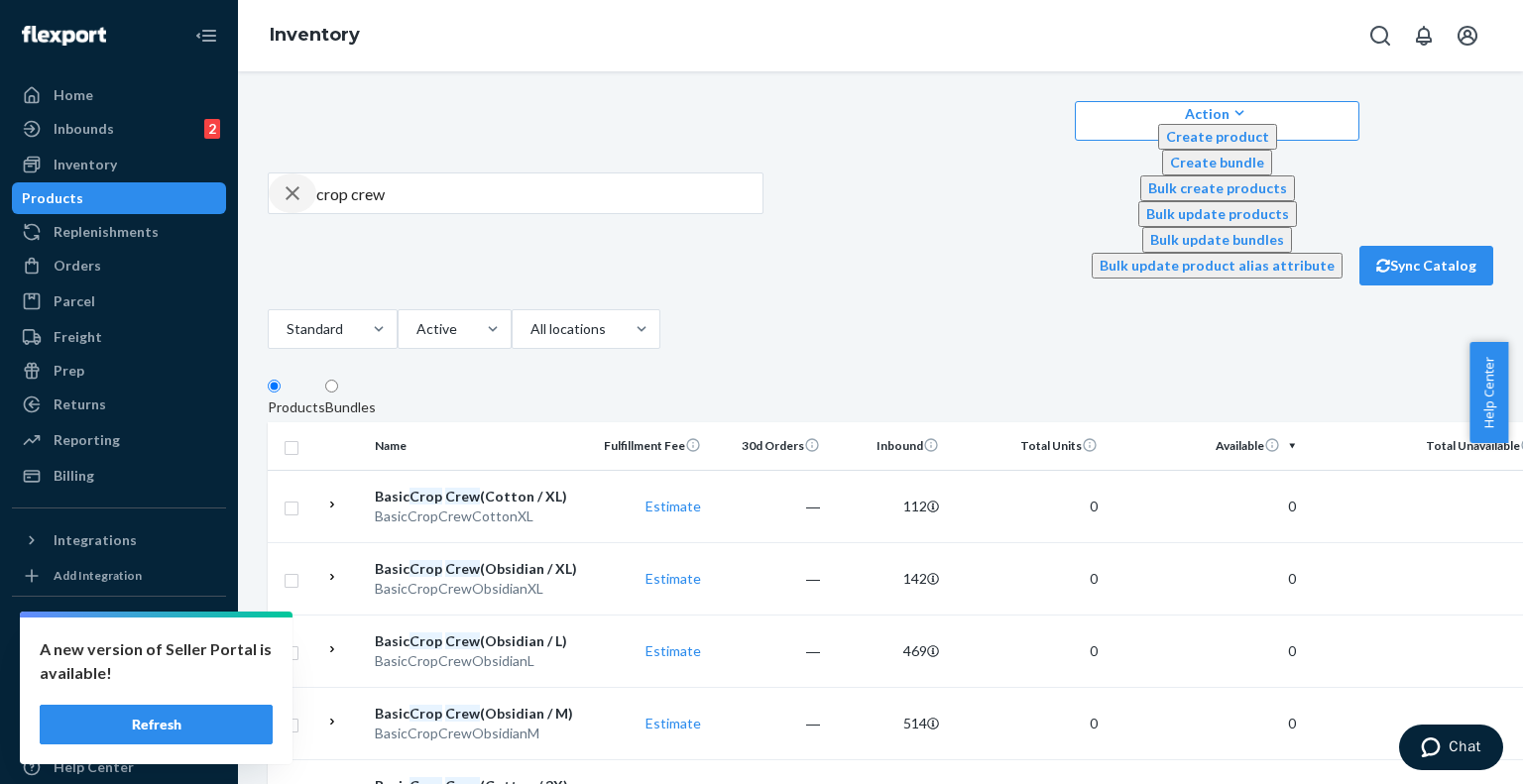click at bounding box center (293, 193) 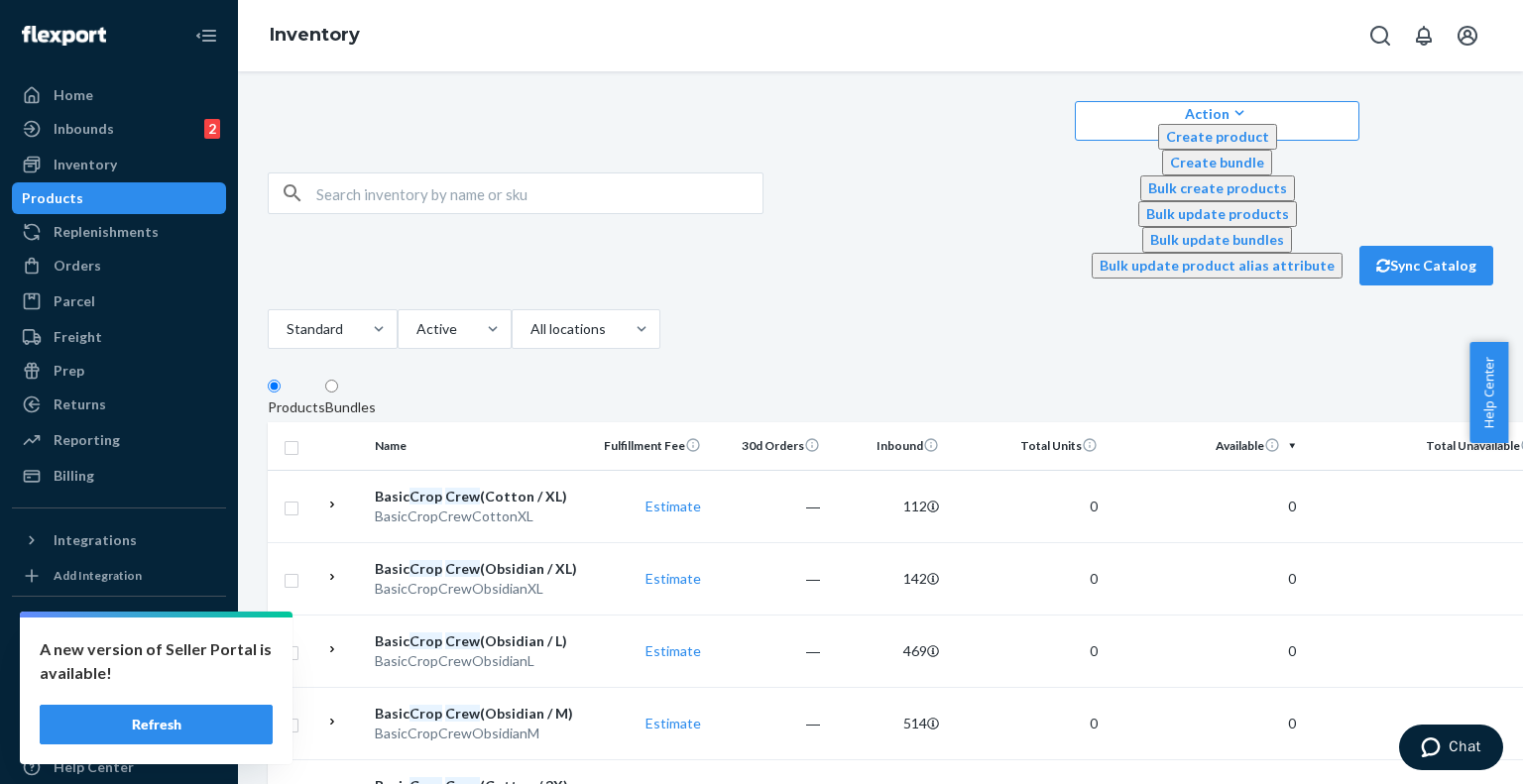 click at bounding box center [539, 193] 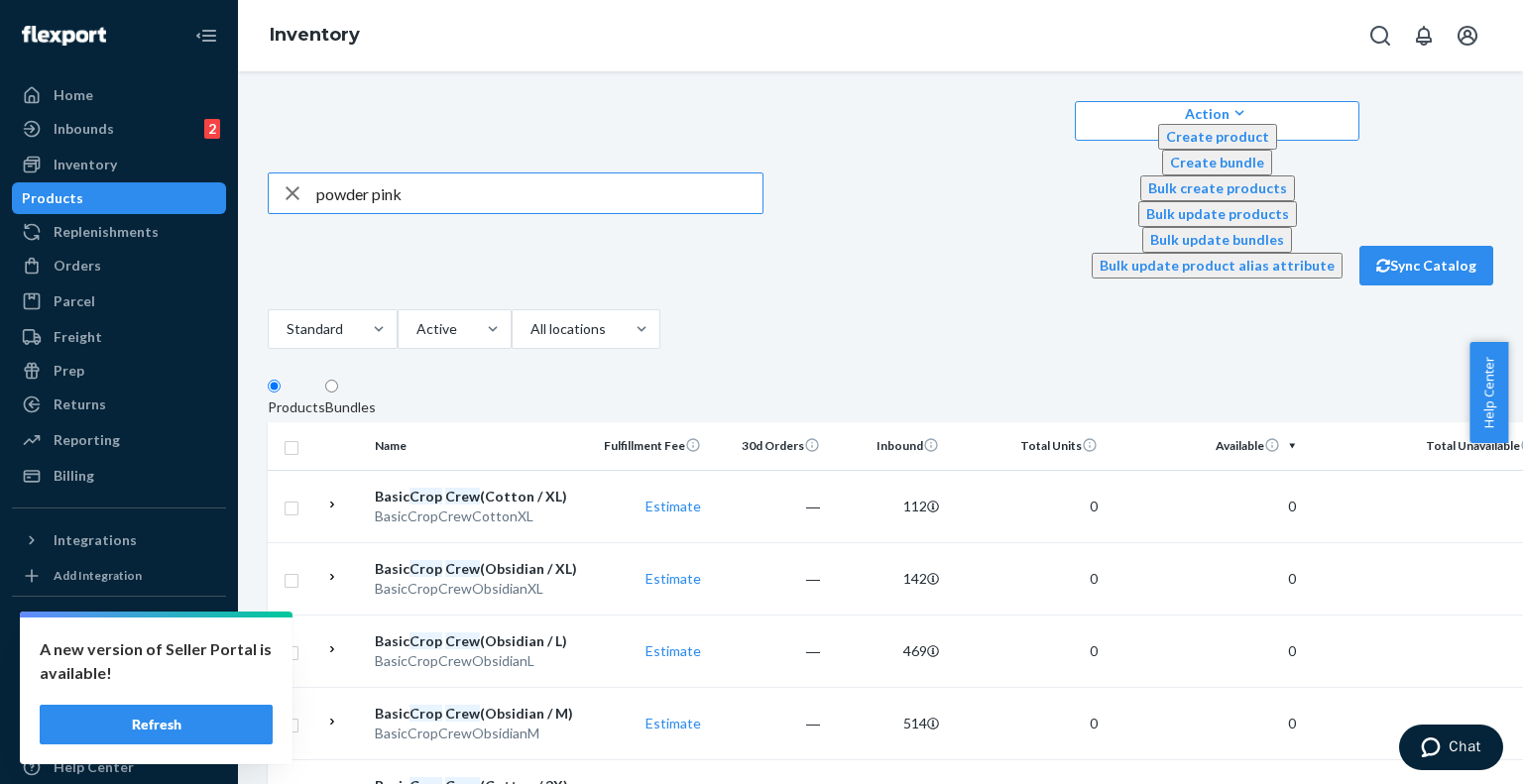 type on "powder pink" 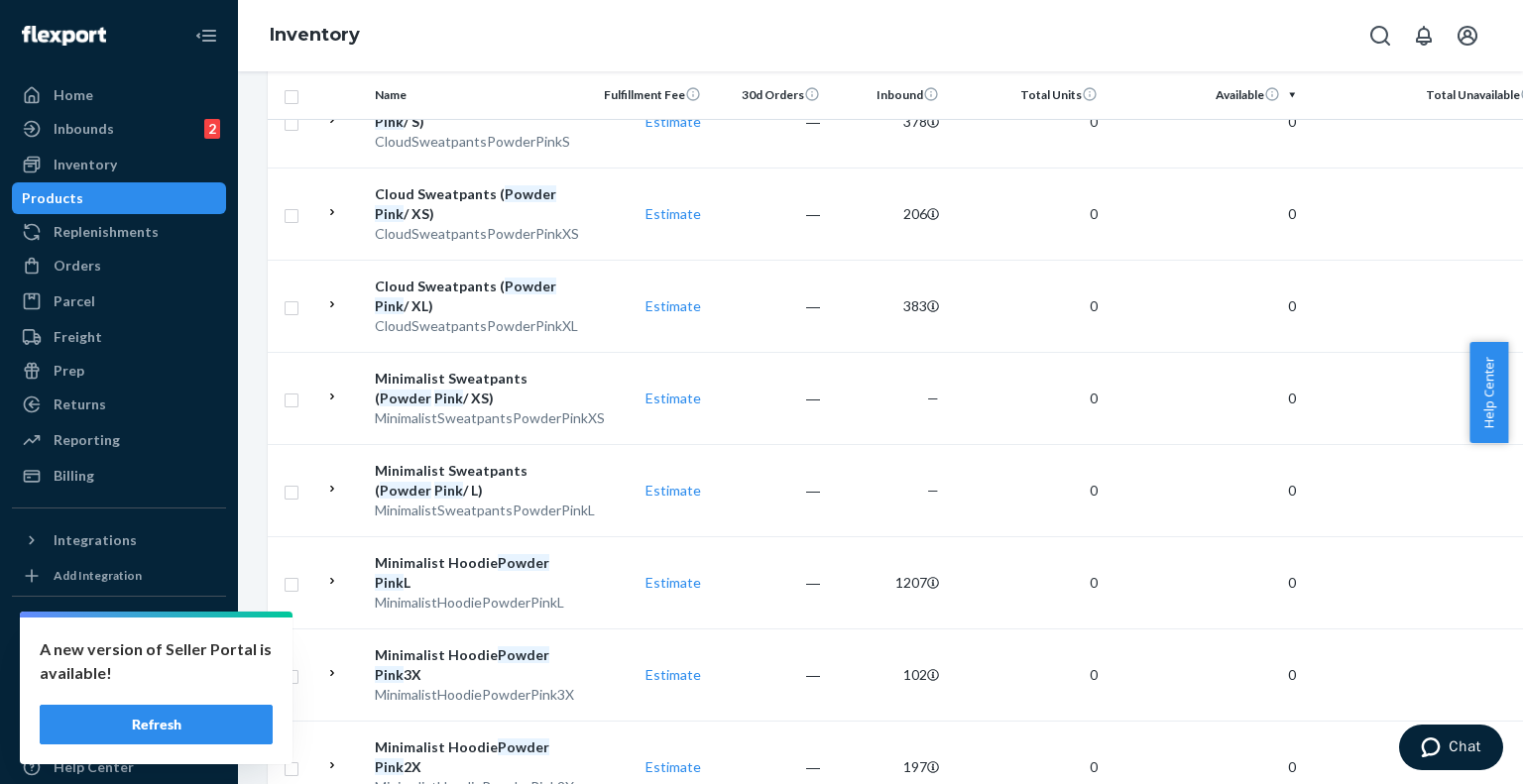 scroll, scrollTop: 1487, scrollLeft: 0, axis: vertical 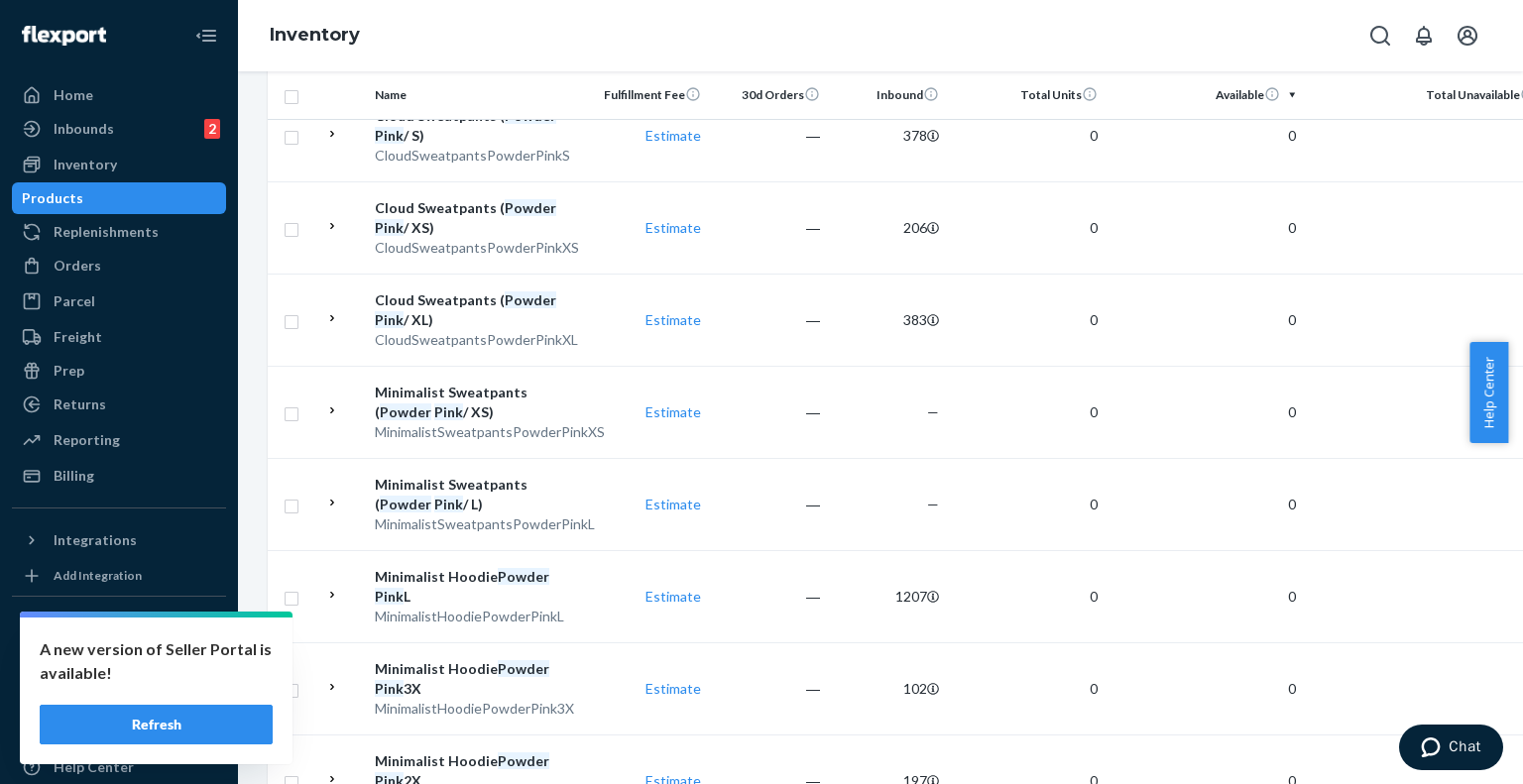 click on "Home Inbounds 2 Shipping Plans Problems 2 Inventory Products Replenishments Orders Ecommerce Orders Wholesale Orders Parcel Parcel orders Integrations Freight Prep Returns All Returns Settings Packages Reporting Reports Analytics Billing Integrations Add Integration Fast Tags Add Fast Tag Settings Talk to Support Help Center Give Feedback" at bounding box center [119, 392] 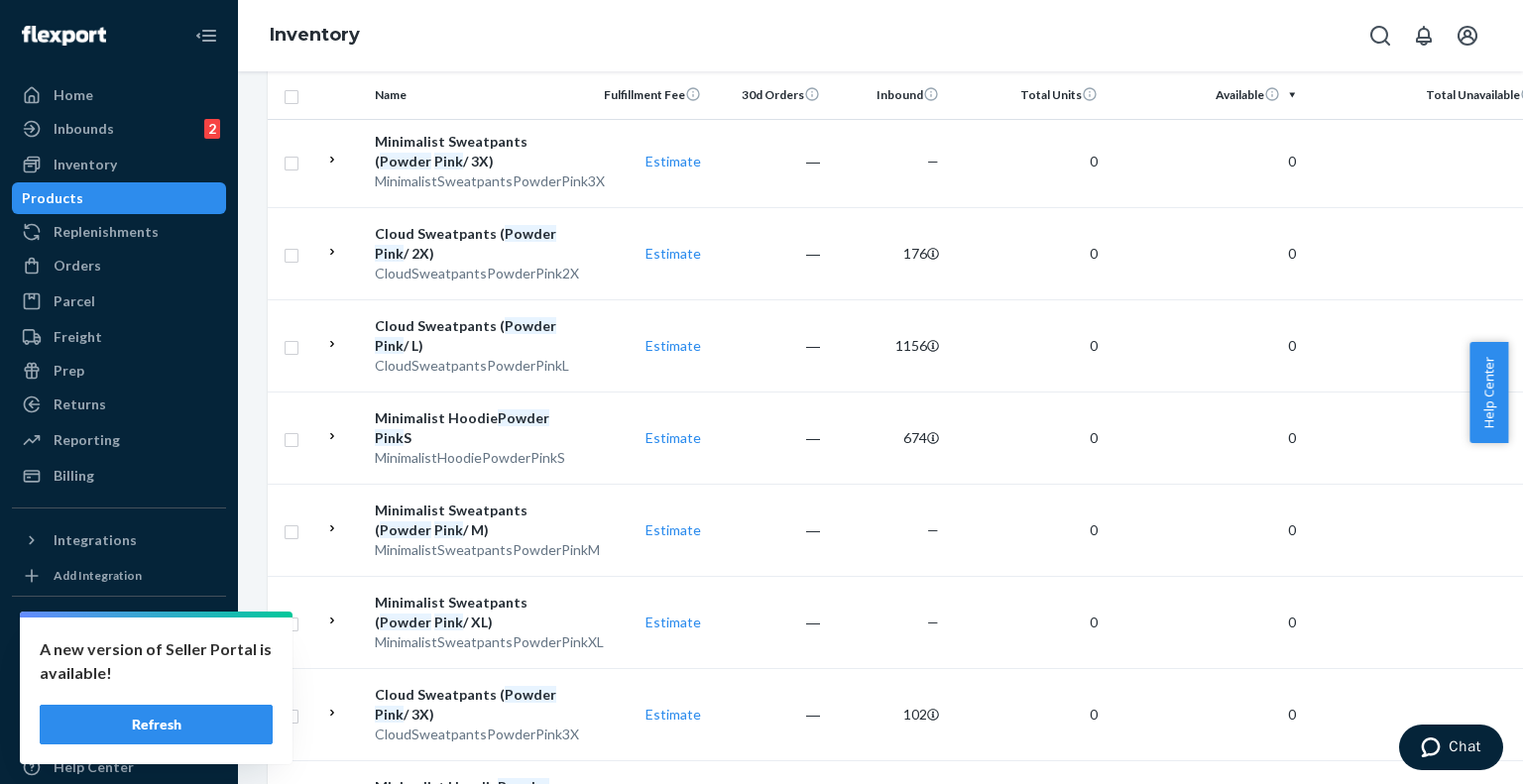 scroll, scrollTop: 0, scrollLeft: 0, axis: both 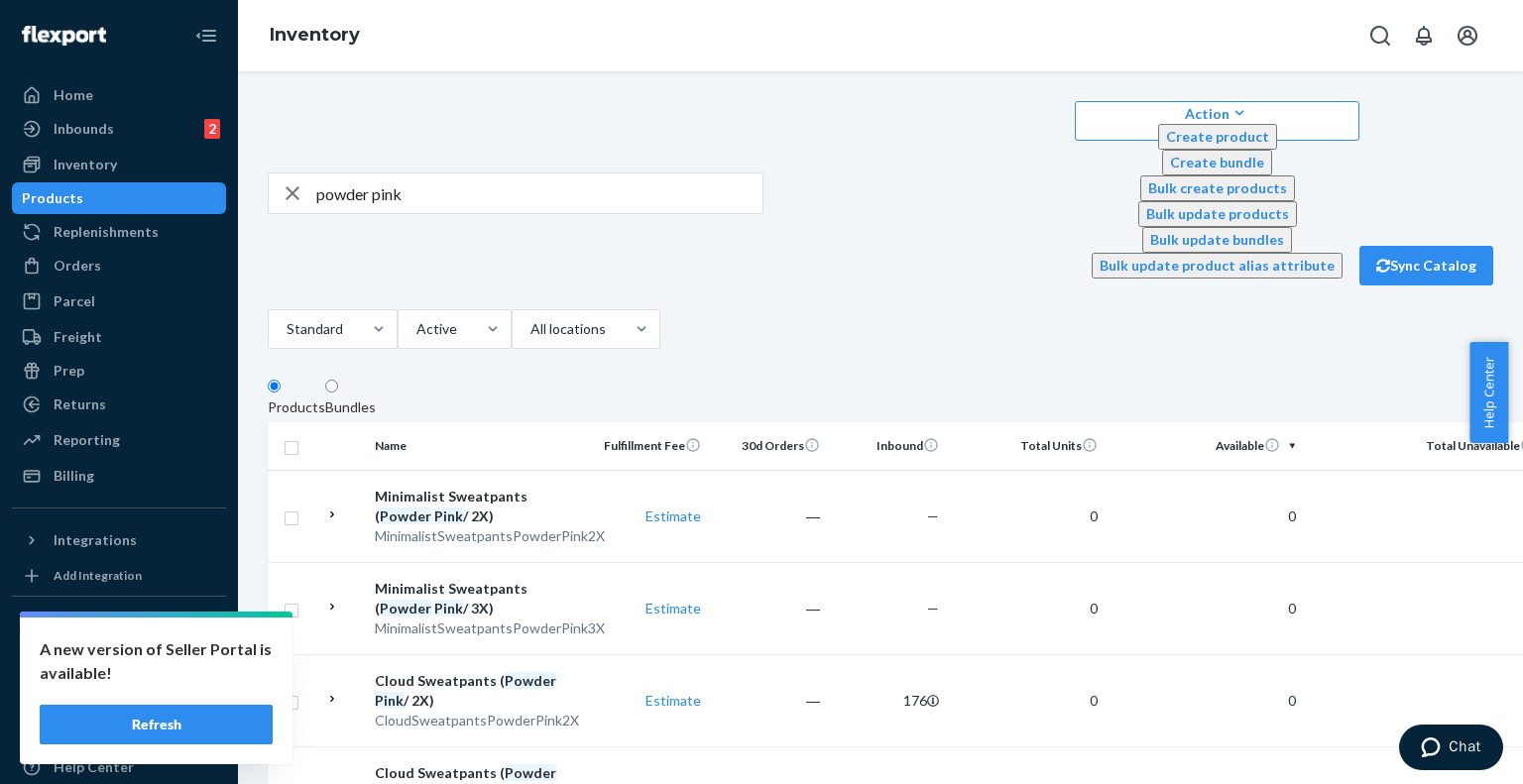 click 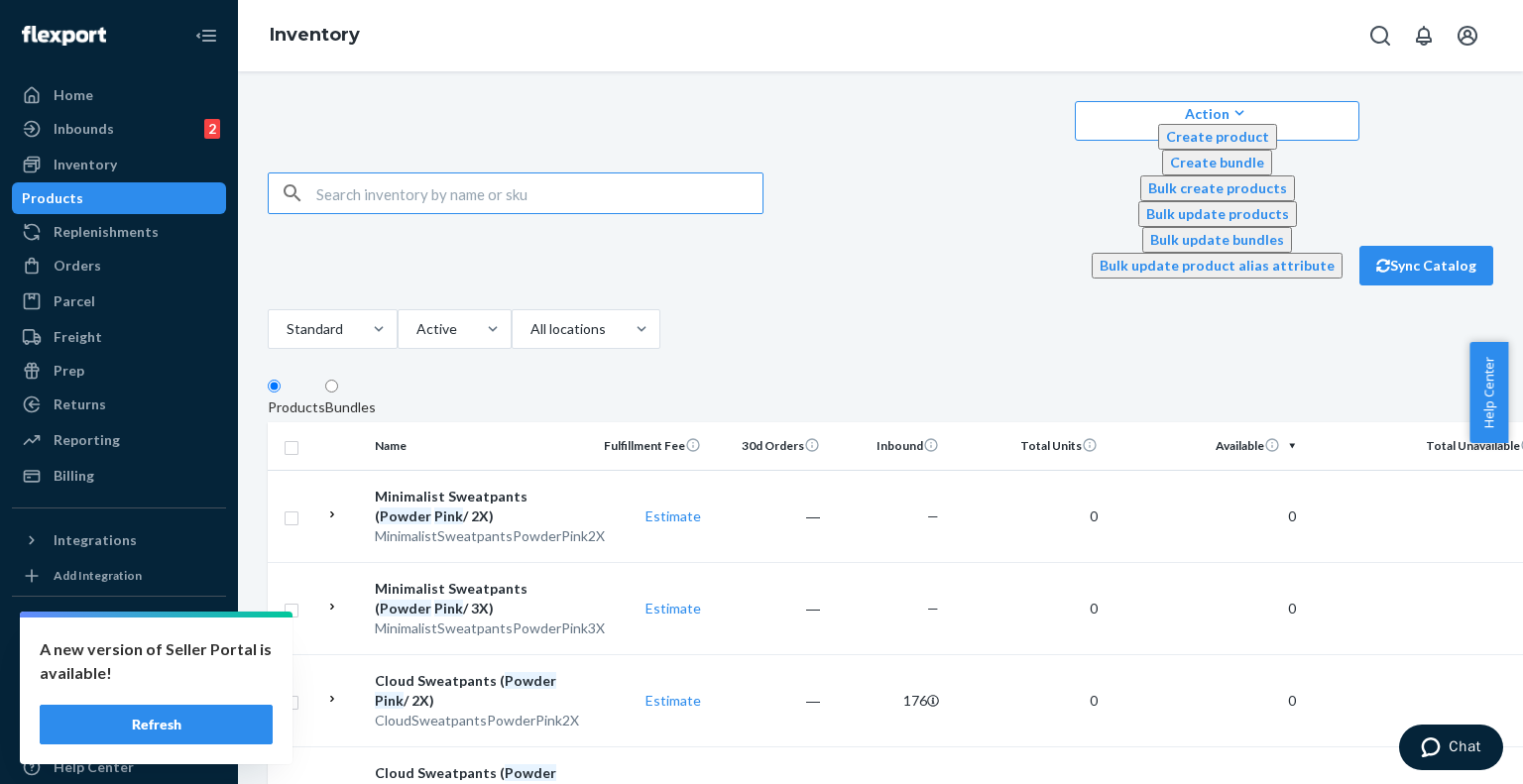 click at bounding box center [539, 193] 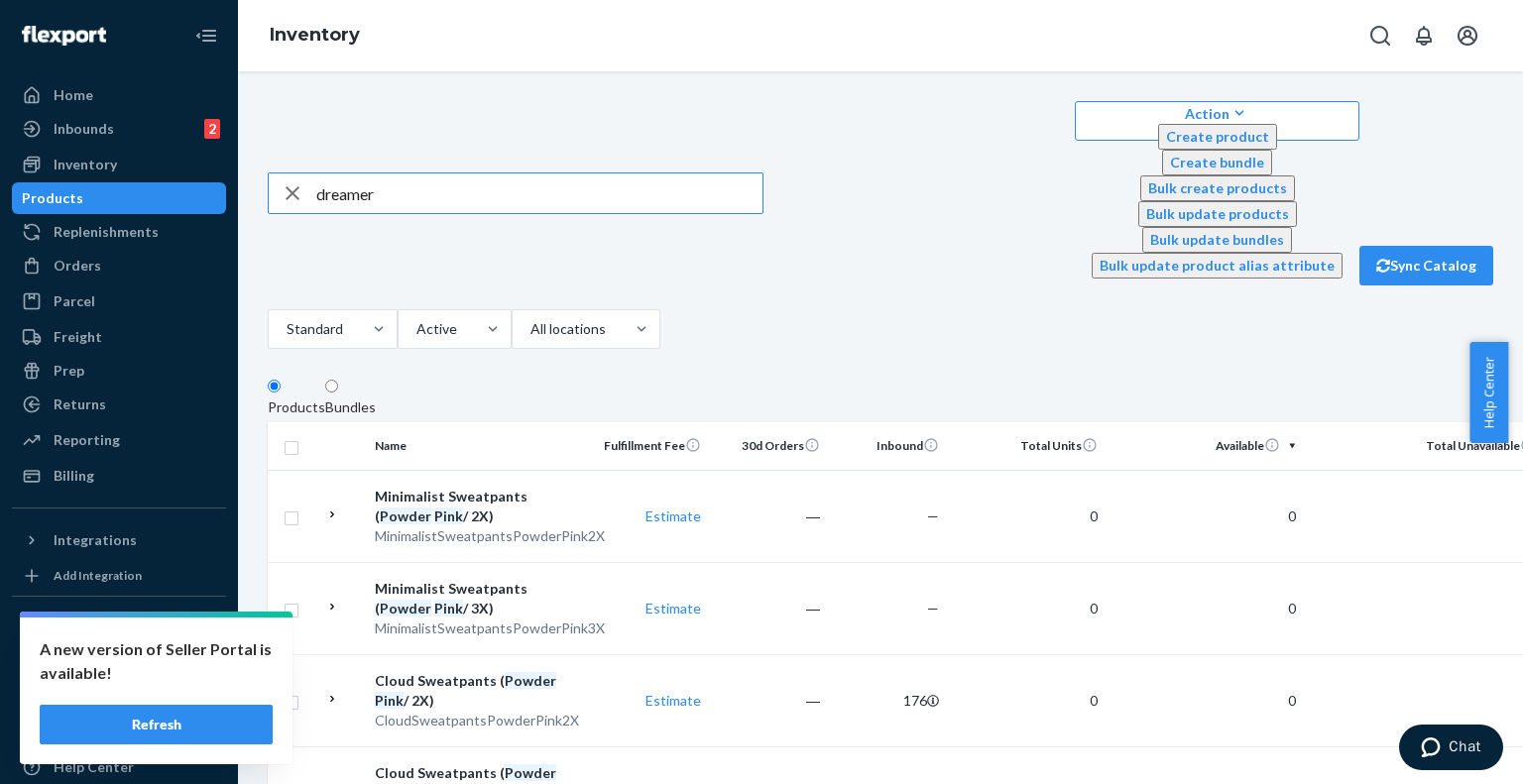 type on "dreamer" 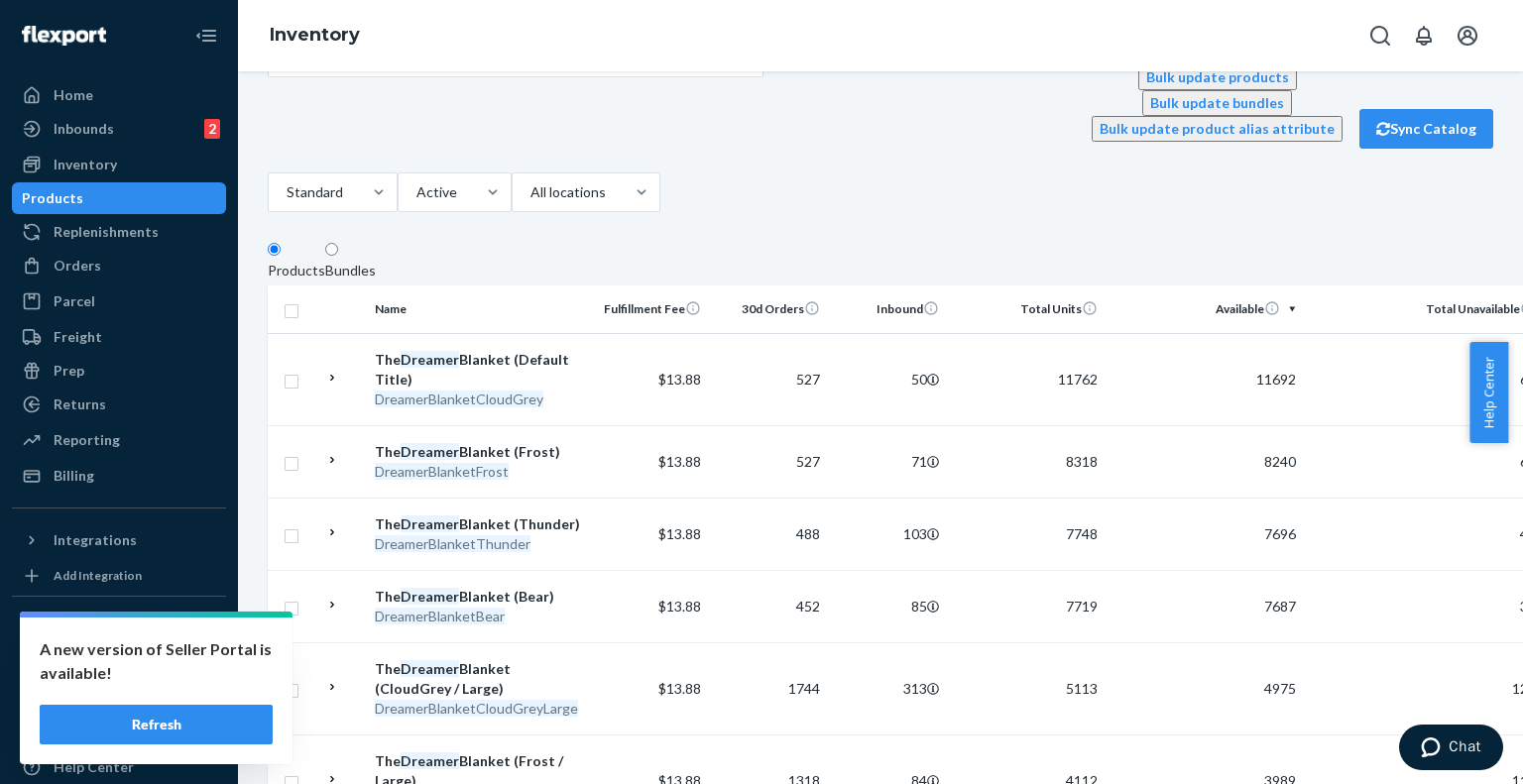 scroll, scrollTop: 0, scrollLeft: 0, axis: both 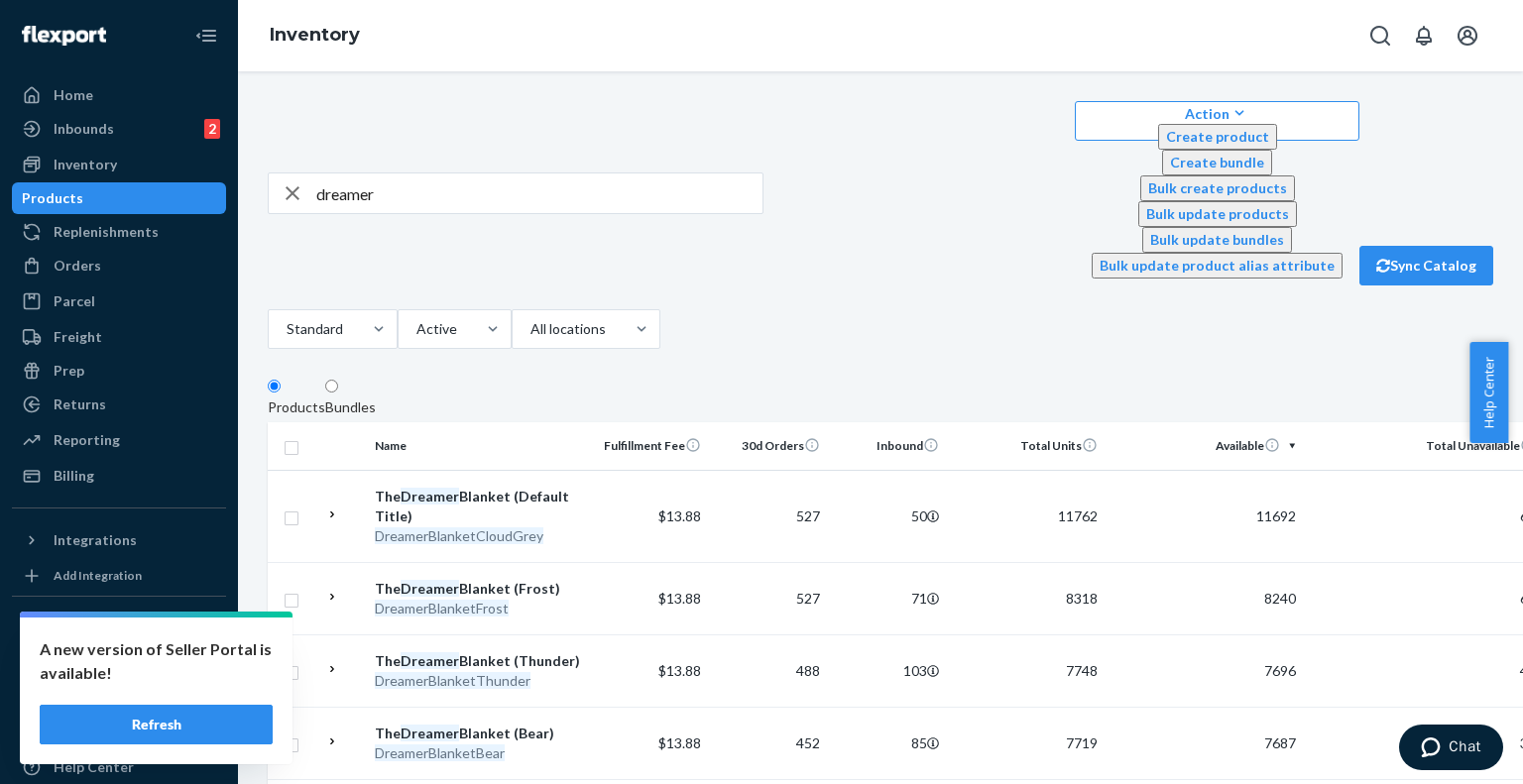 click 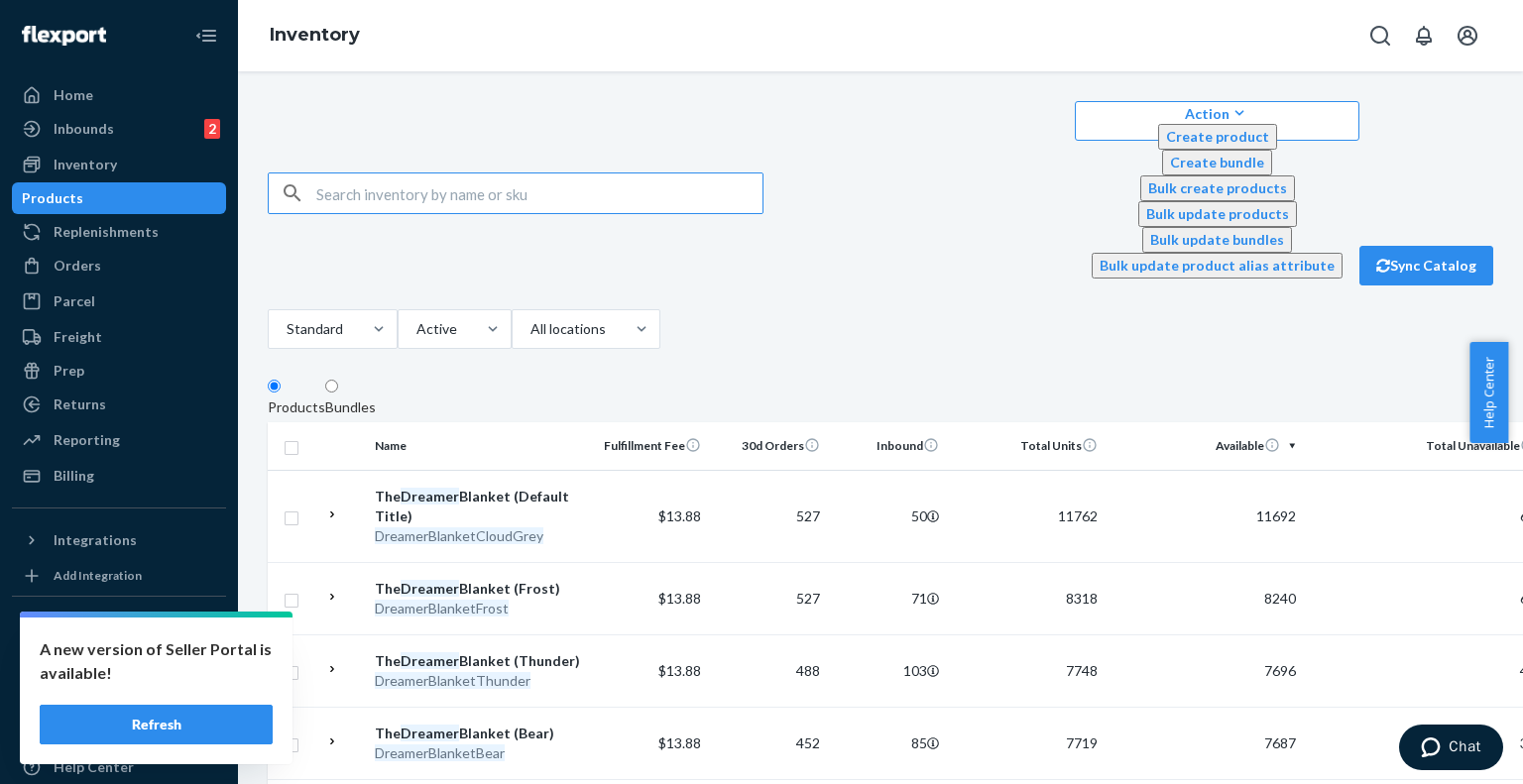 click at bounding box center [539, 193] 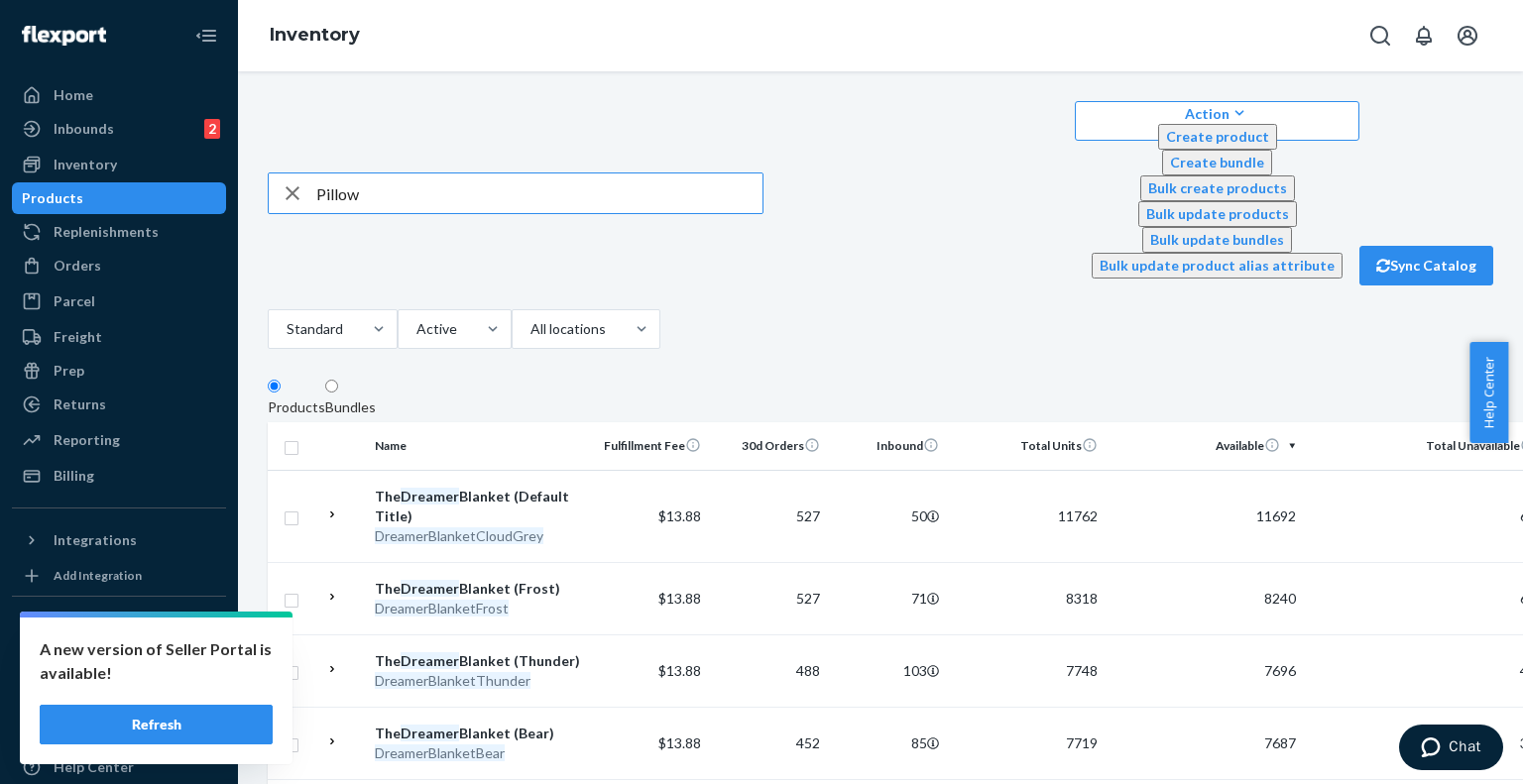 type on "Pillow" 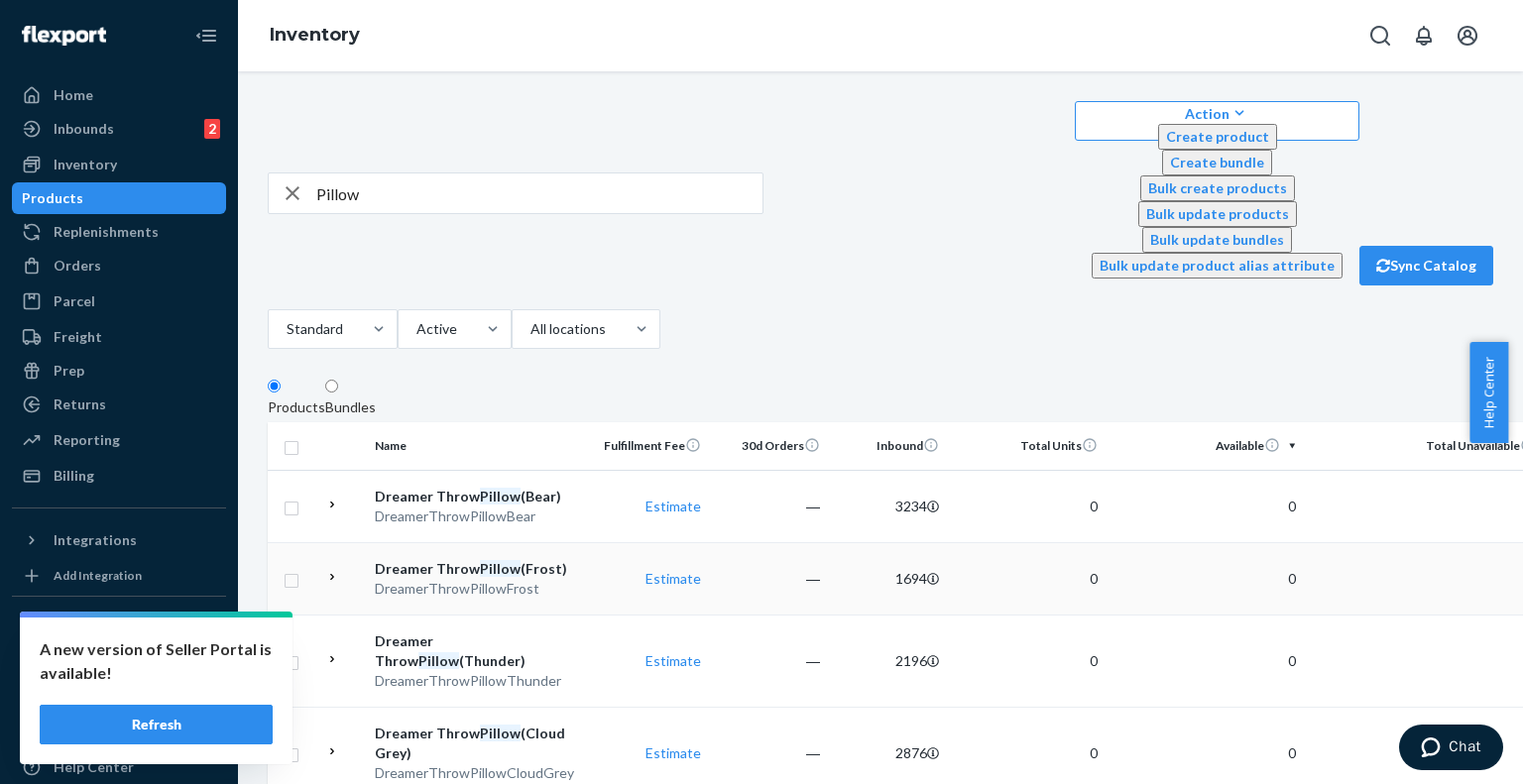 click on "Pillow" at bounding box center (500, 568) 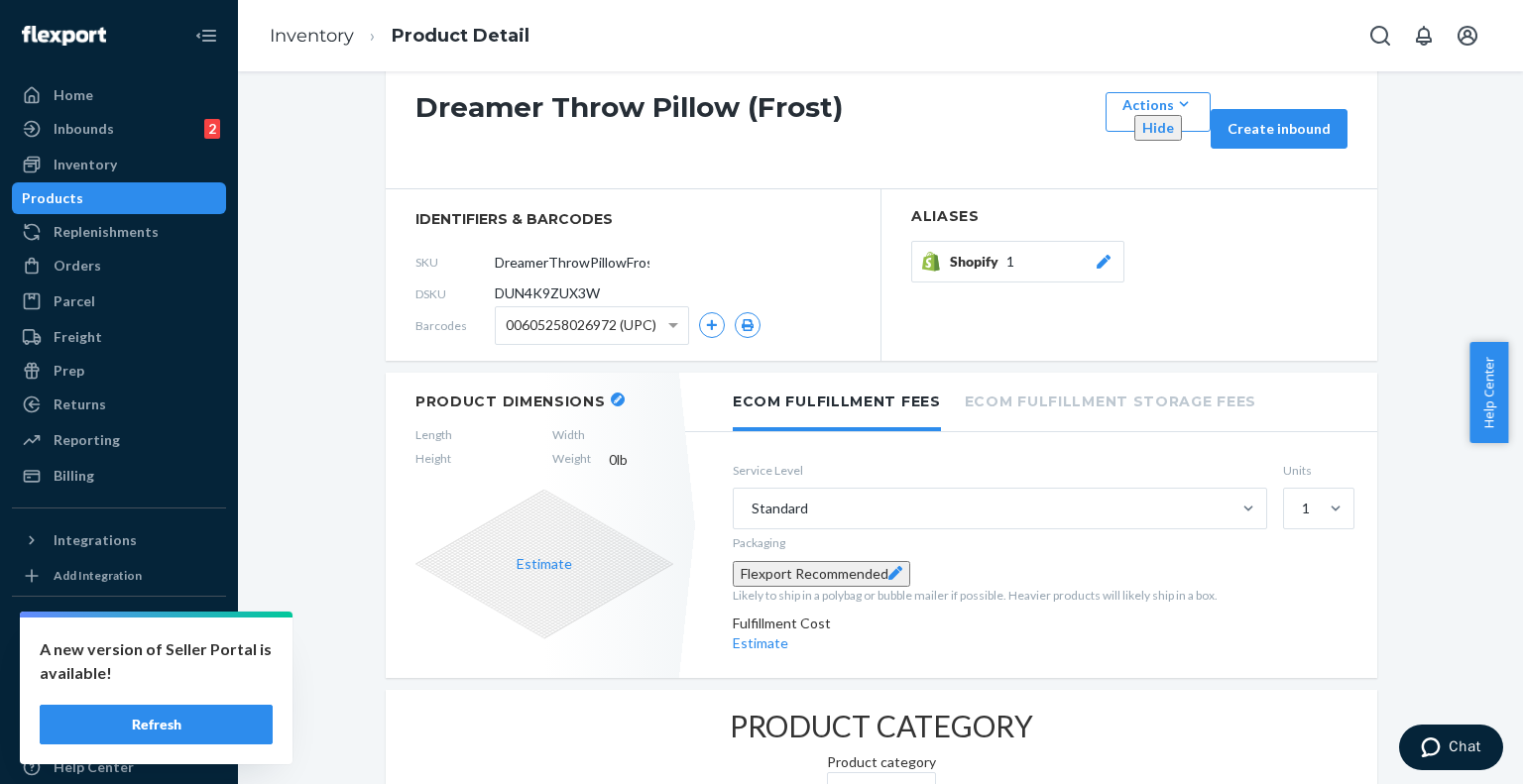 scroll, scrollTop: 0, scrollLeft: 0, axis: both 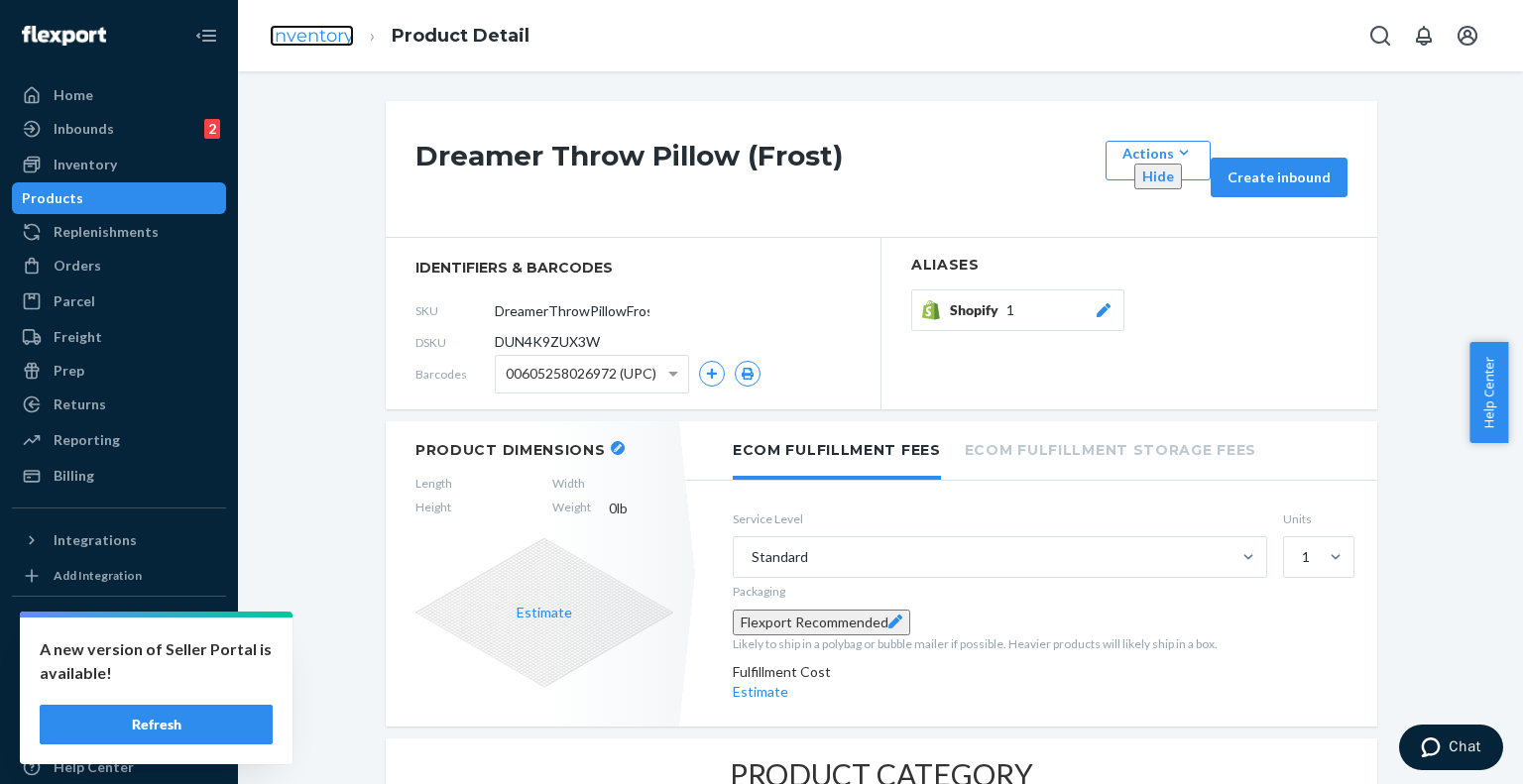 click on "Inventory" at bounding box center (311, 36) 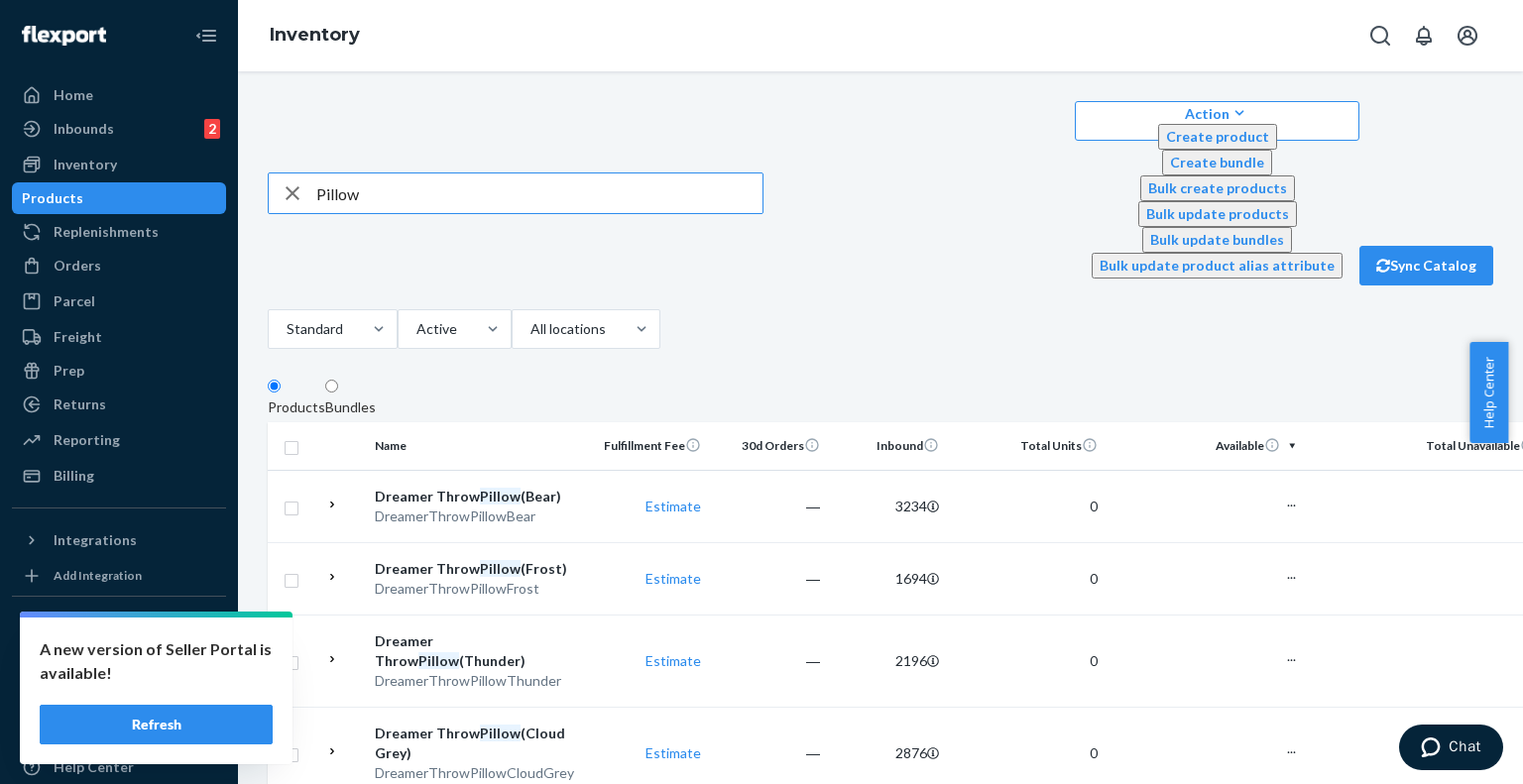 click at bounding box center (293, 193) 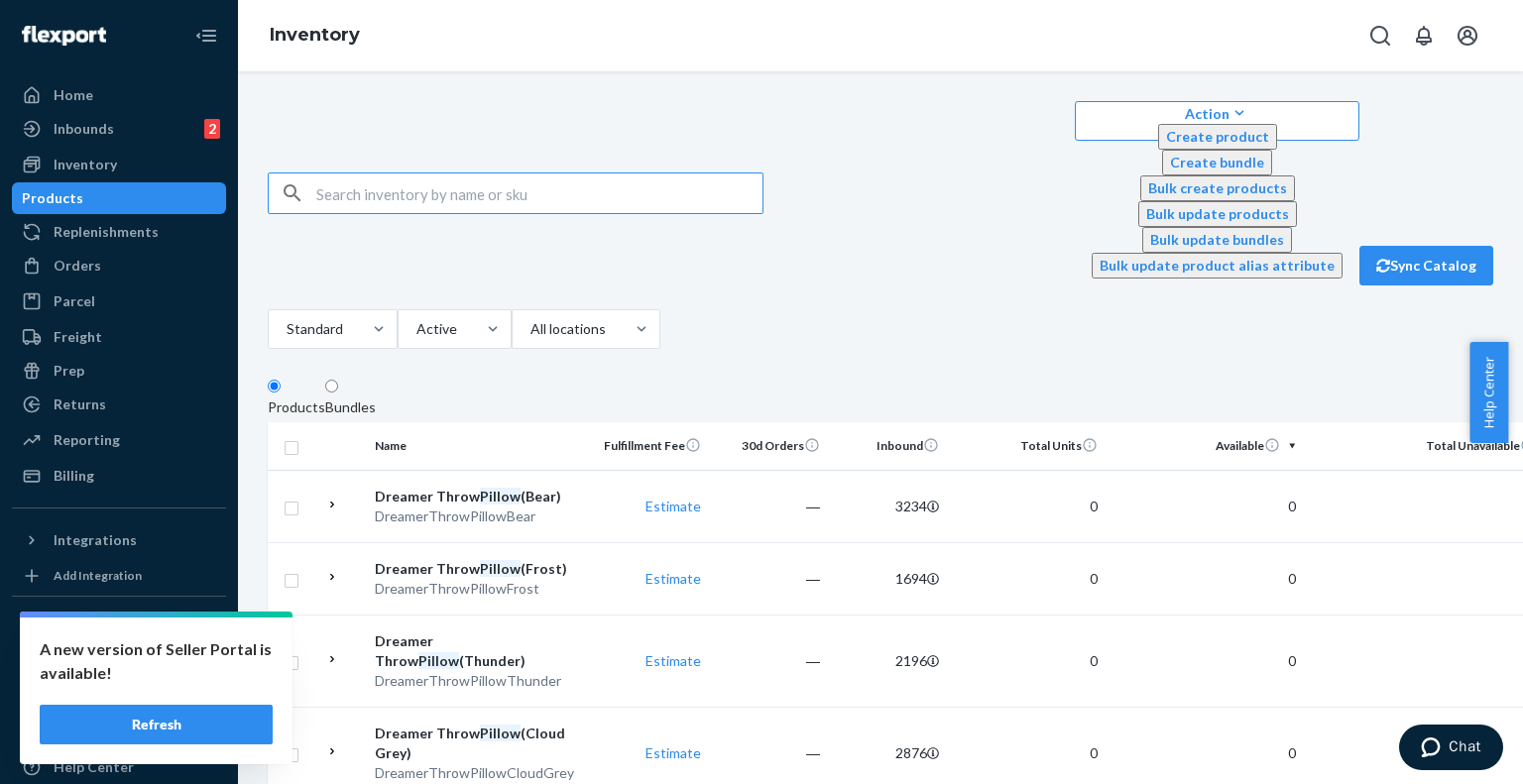 click at bounding box center (539, 193) 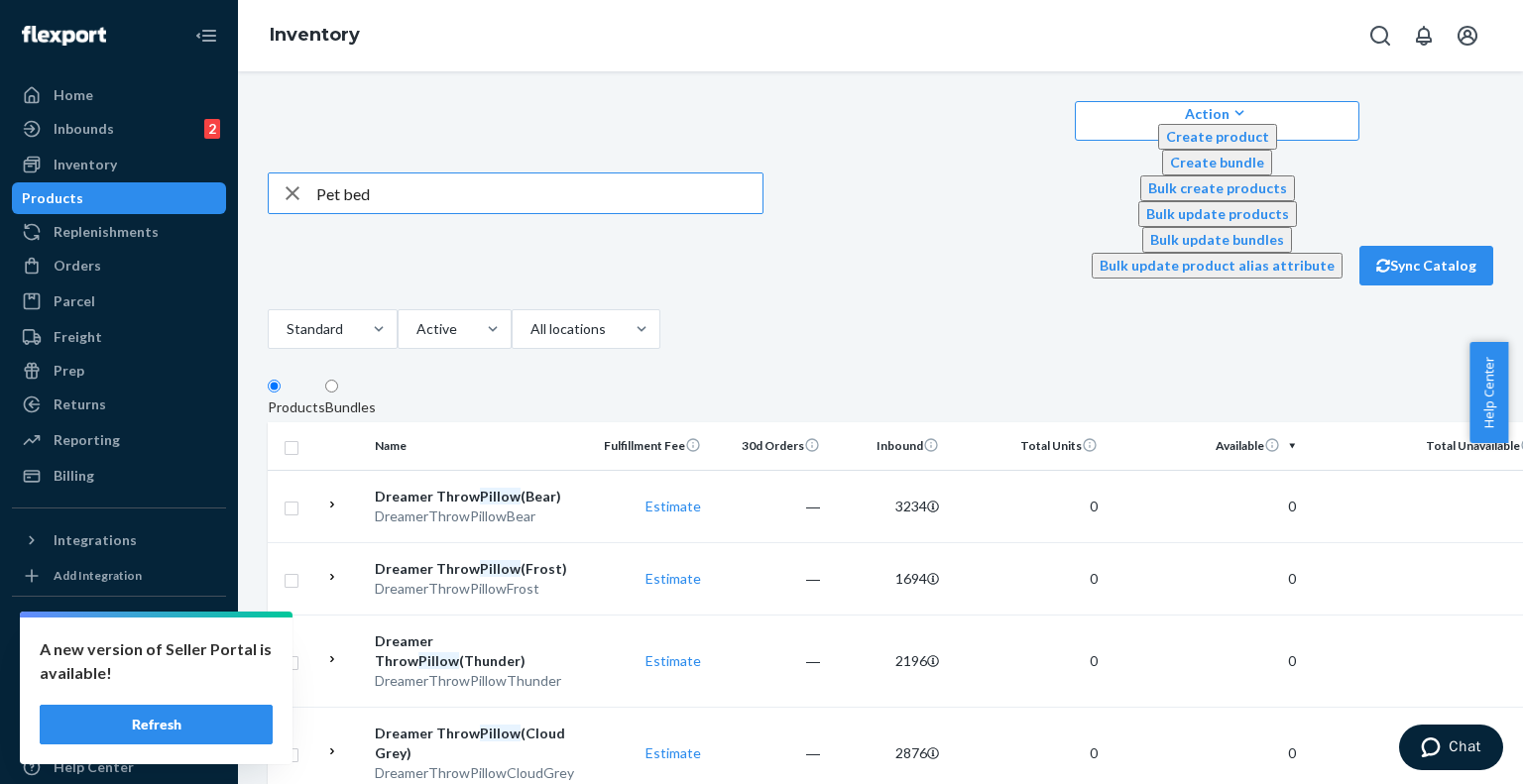 type on "Pet bed" 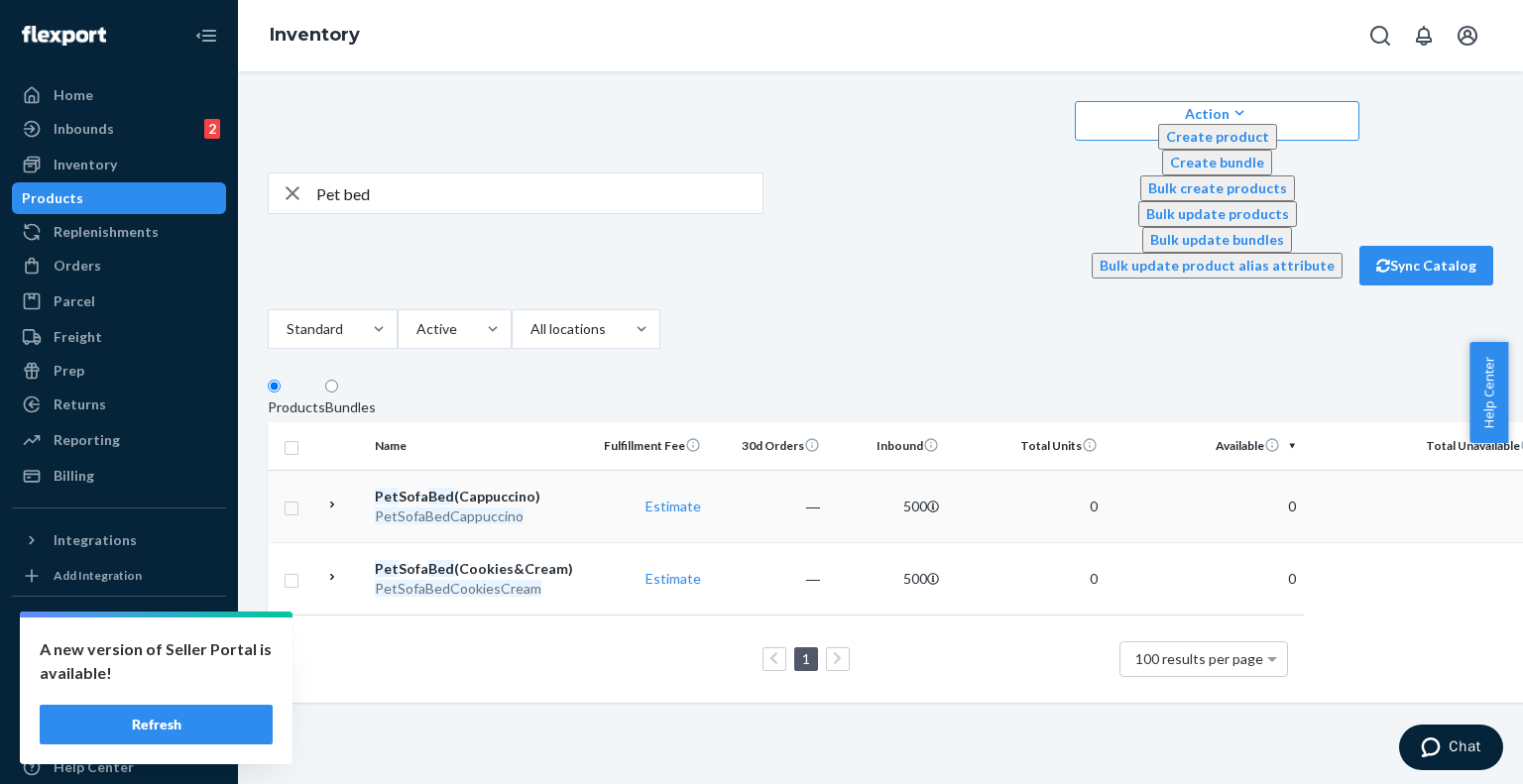 click on "PetSofaBedCappuccino" at bounding box center [478, 516] 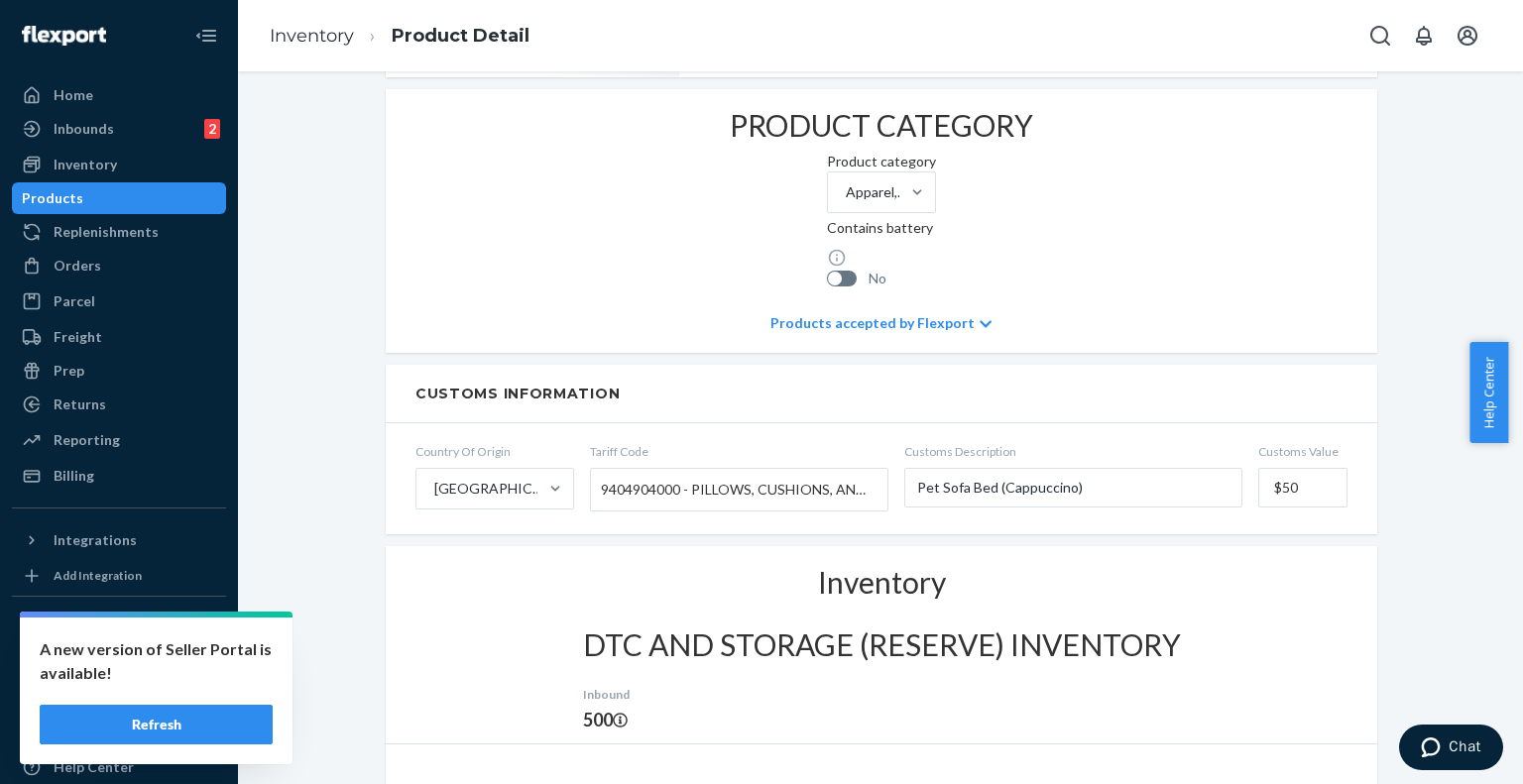 scroll, scrollTop: 634, scrollLeft: 0, axis: vertical 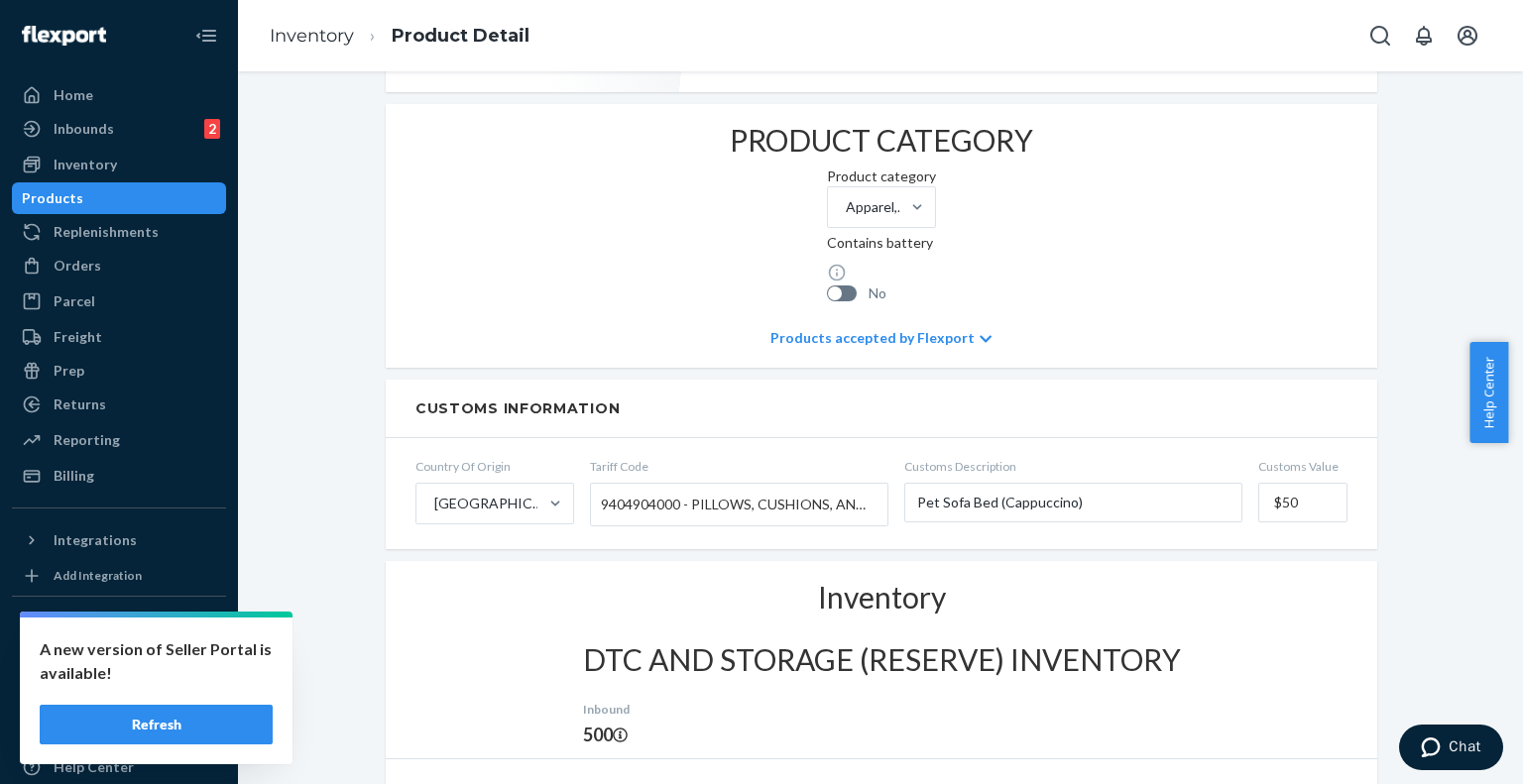 click on "Inventory" at bounding box center (311, 37) 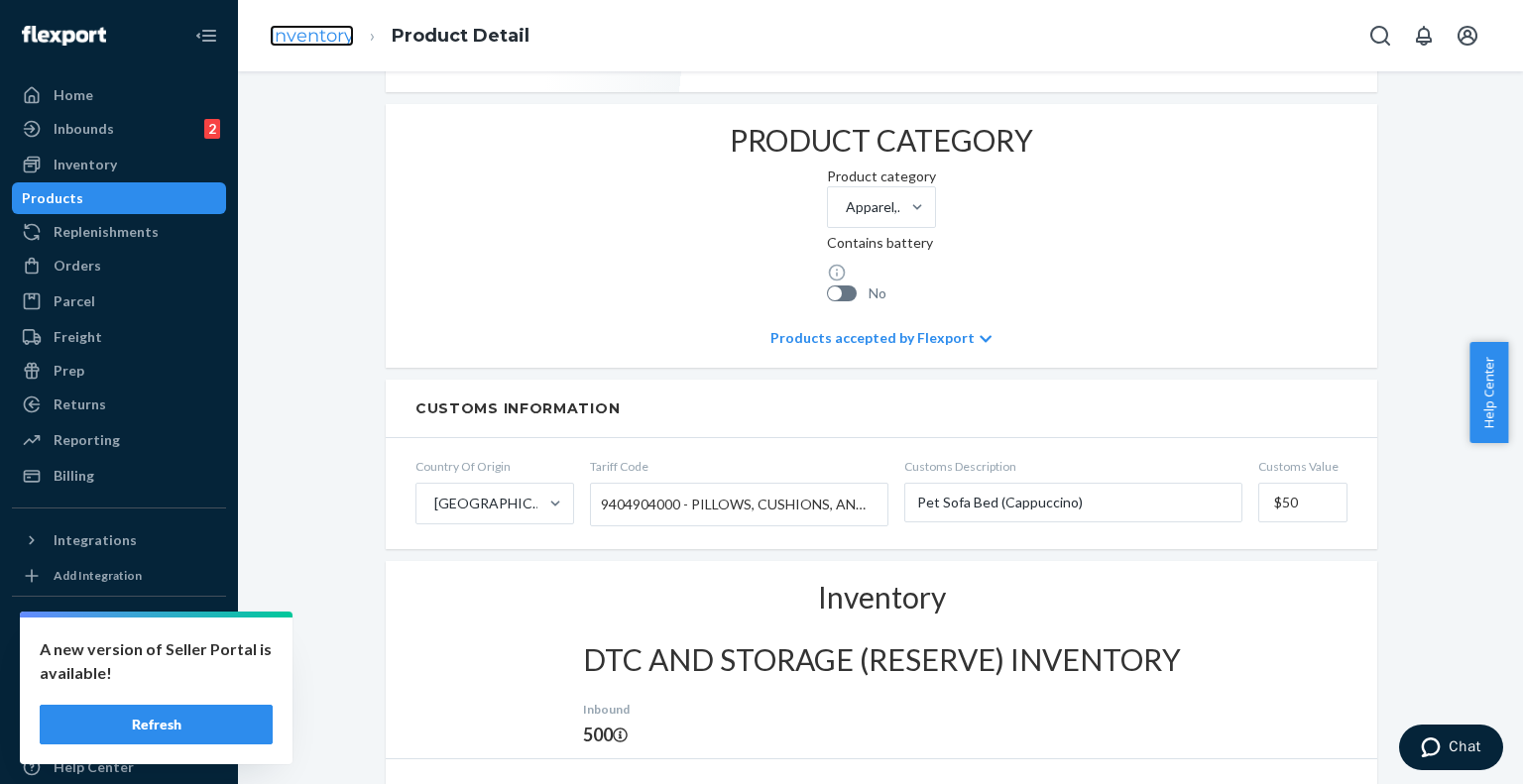 click on "Inventory" at bounding box center (311, 36) 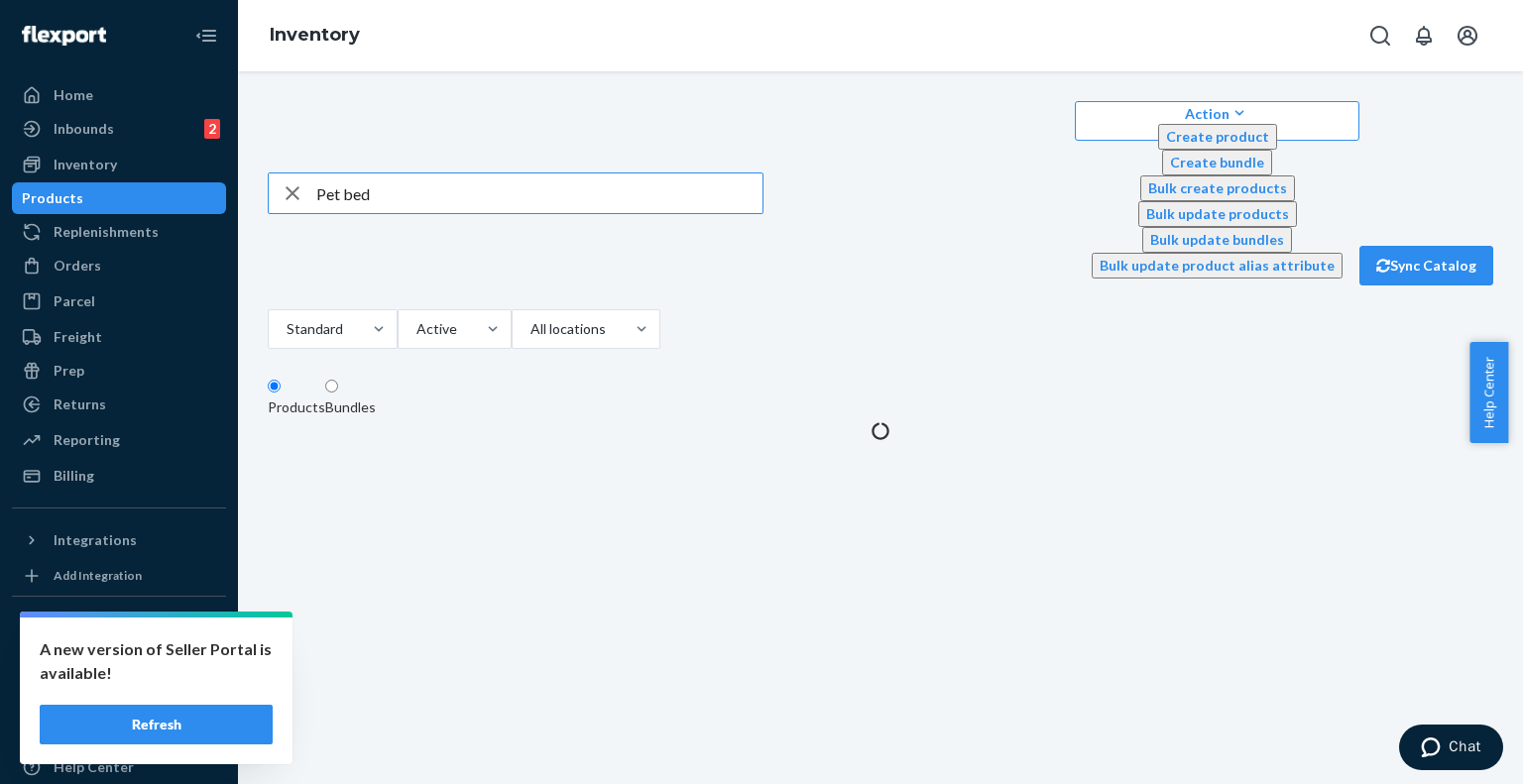 scroll, scrollTop: 0, scrollLeft: 0, axis: both 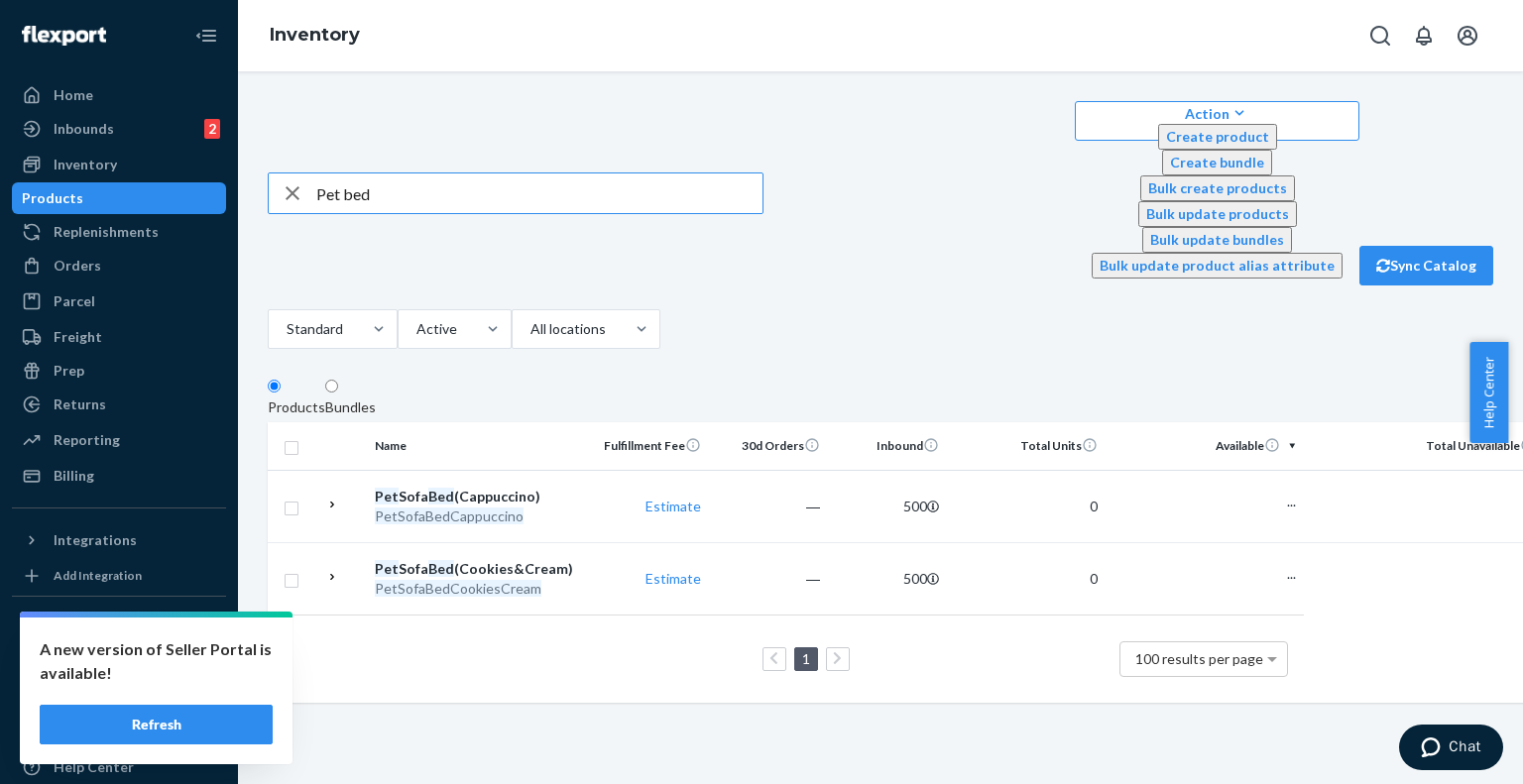 click 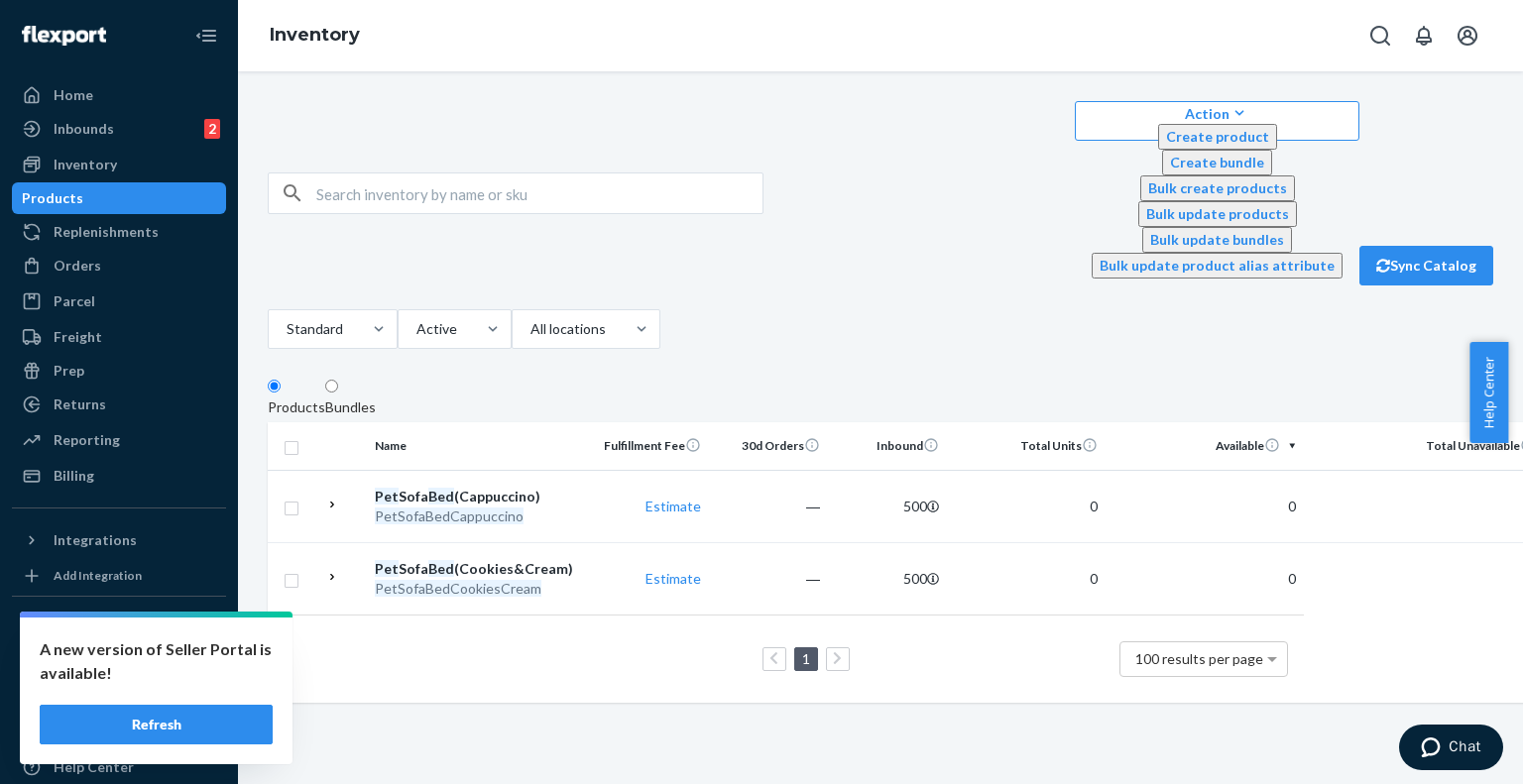 click at bounding box center (539, 193) 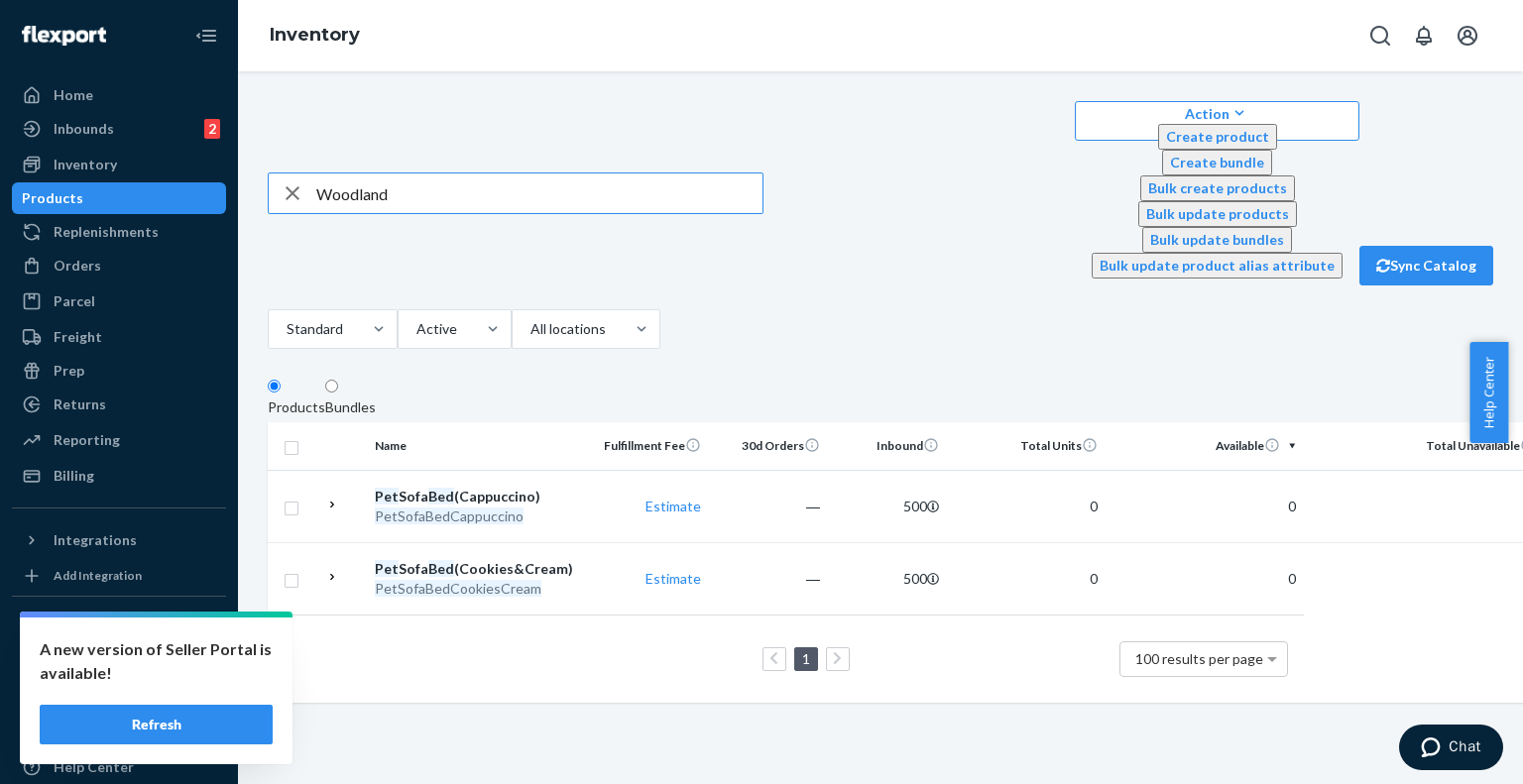 type on "Woodland" 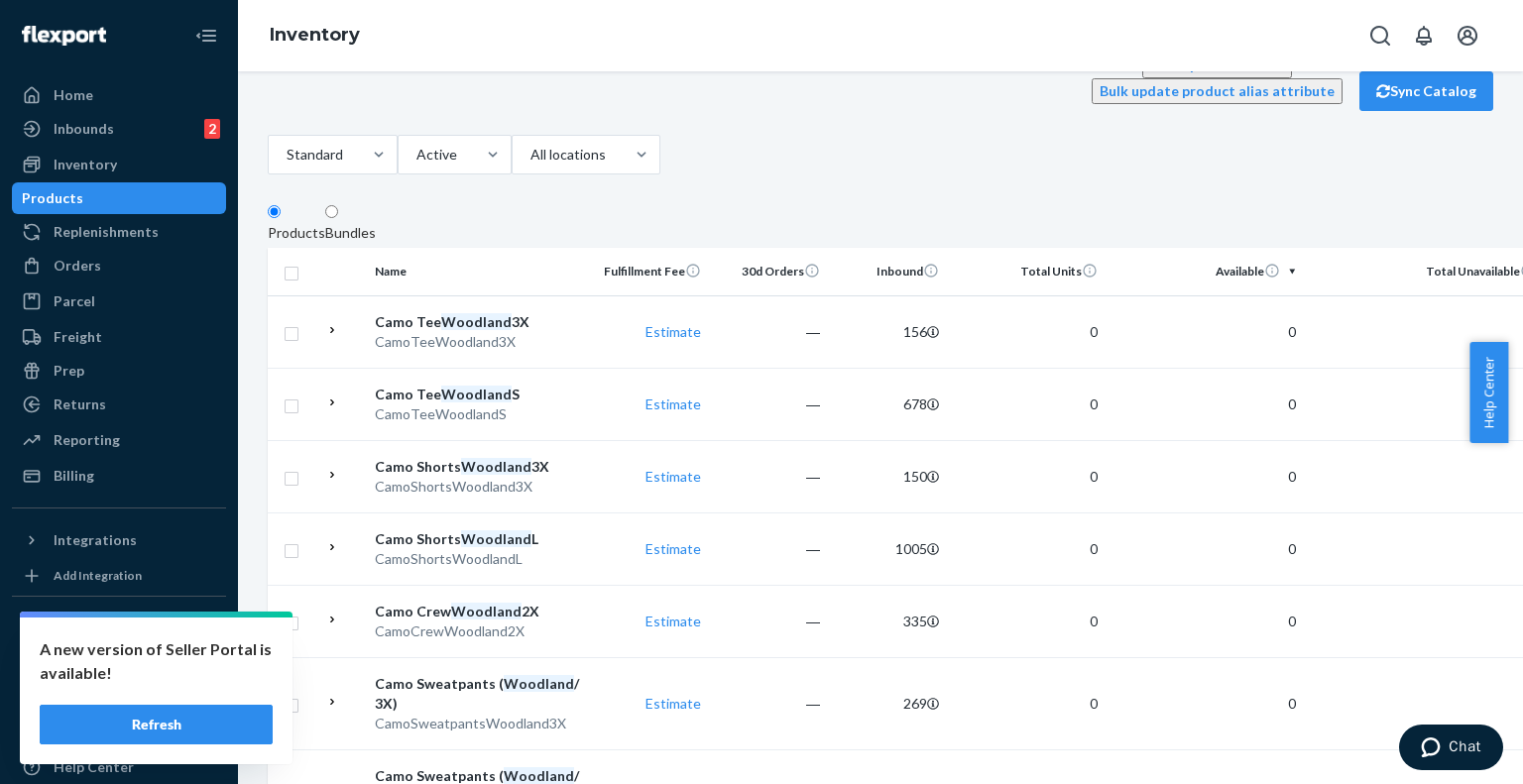 scroll, scrollTop: 182, scrollLeft: 0, axis: vertical 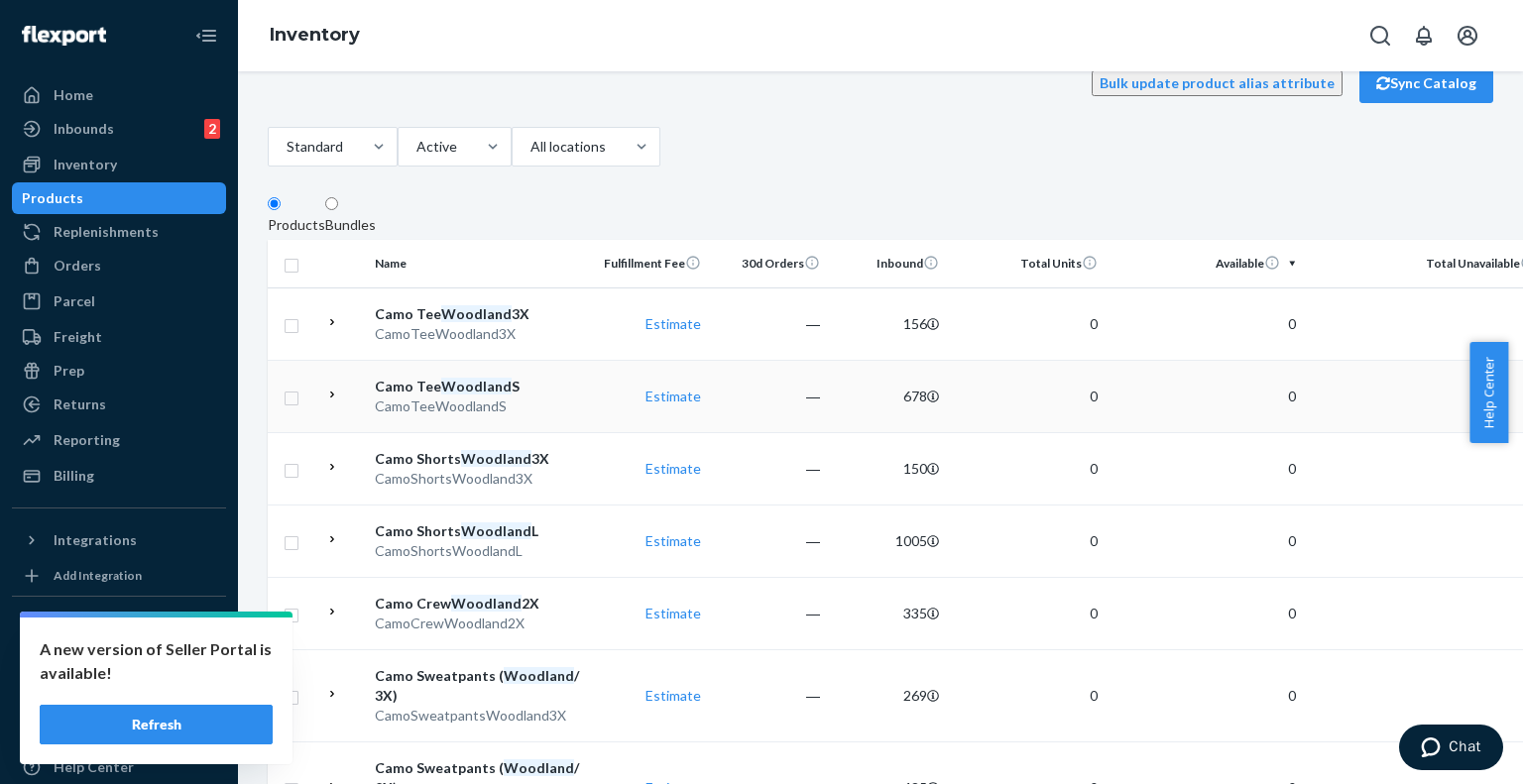 click on "Woodland" at bounding box center (476, 386) 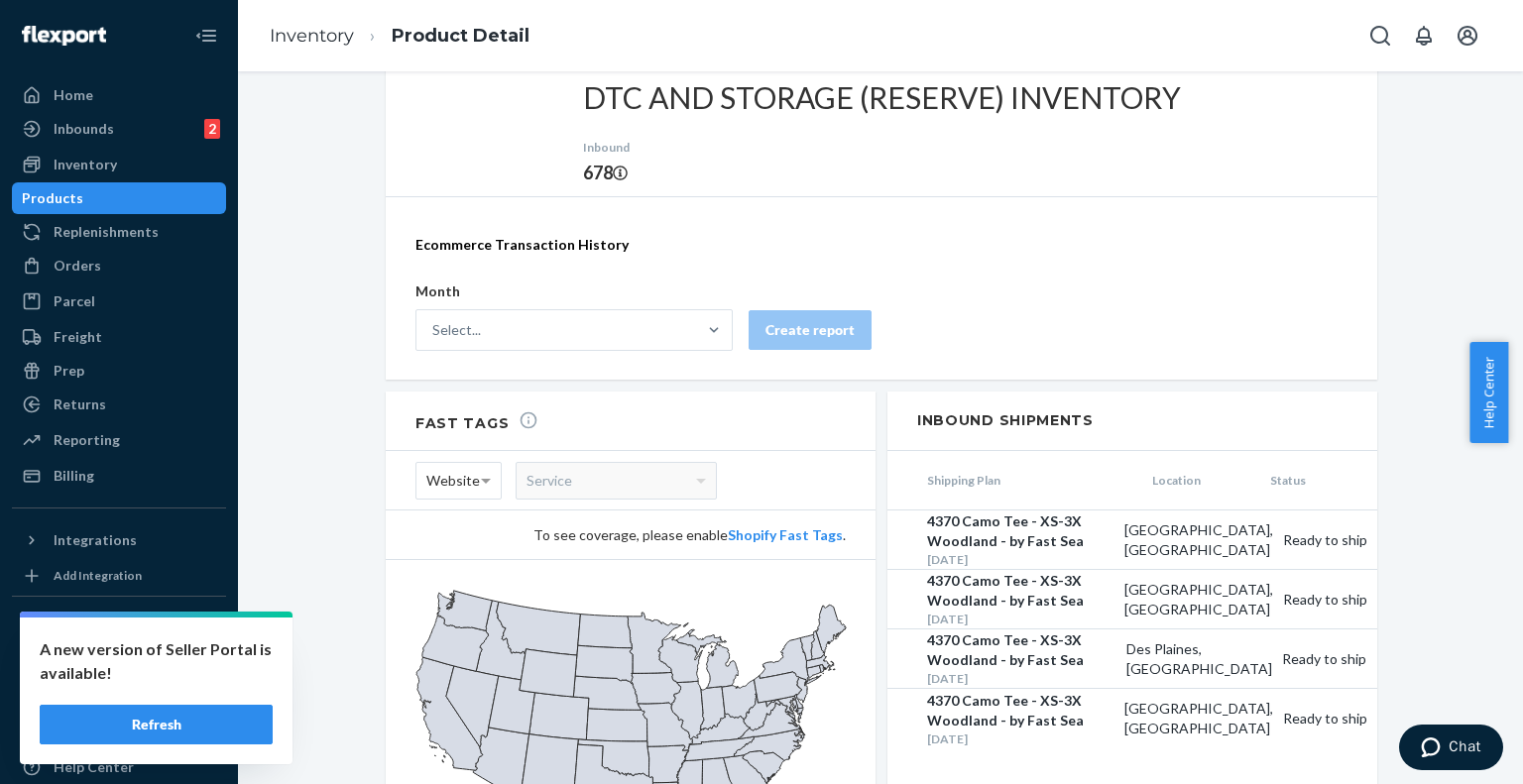 scroll, scrollTop: 1193, scrollLeft: 0, axis: vertical 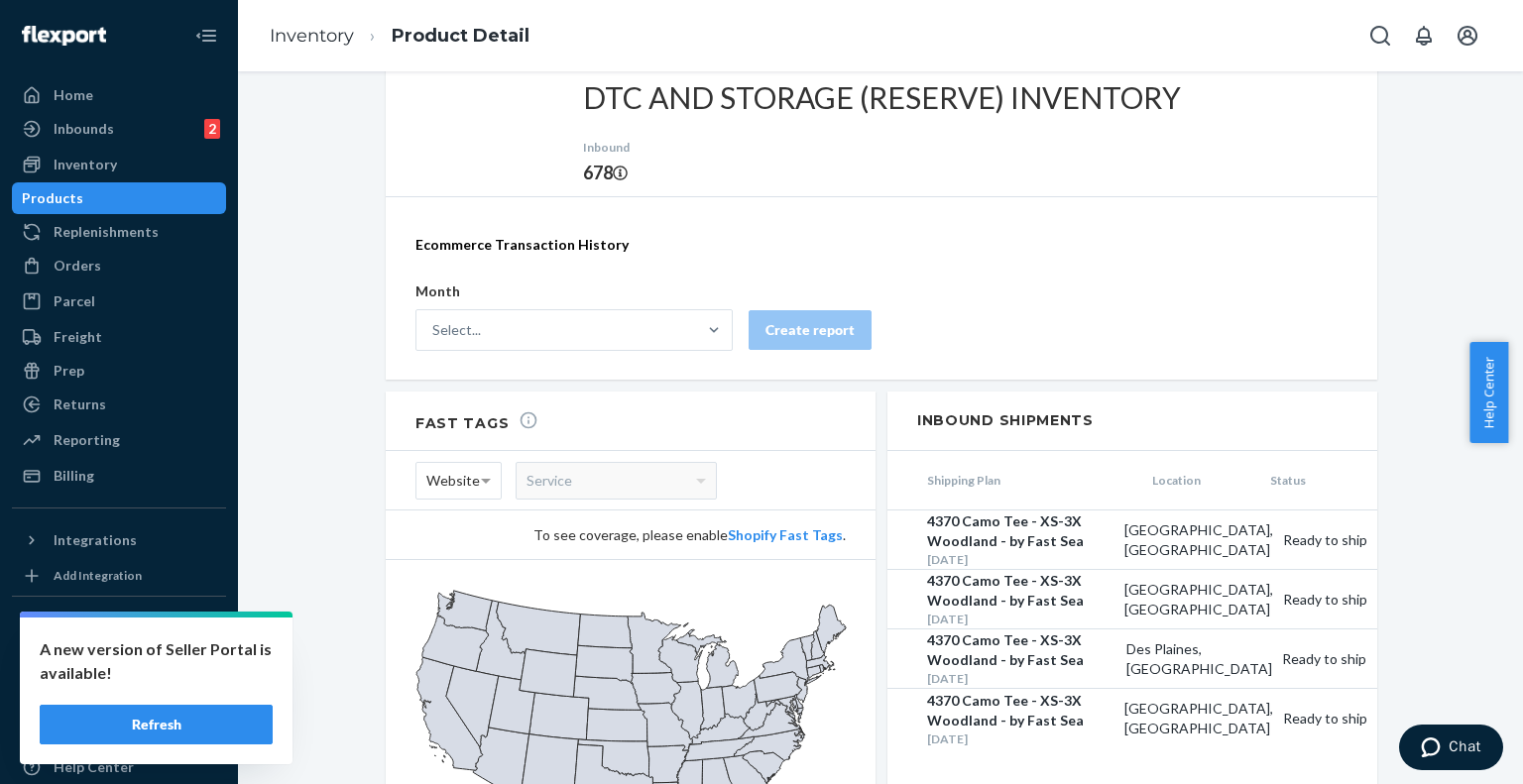click on "Inventory Product Detail" at bounding box center (400, 36) 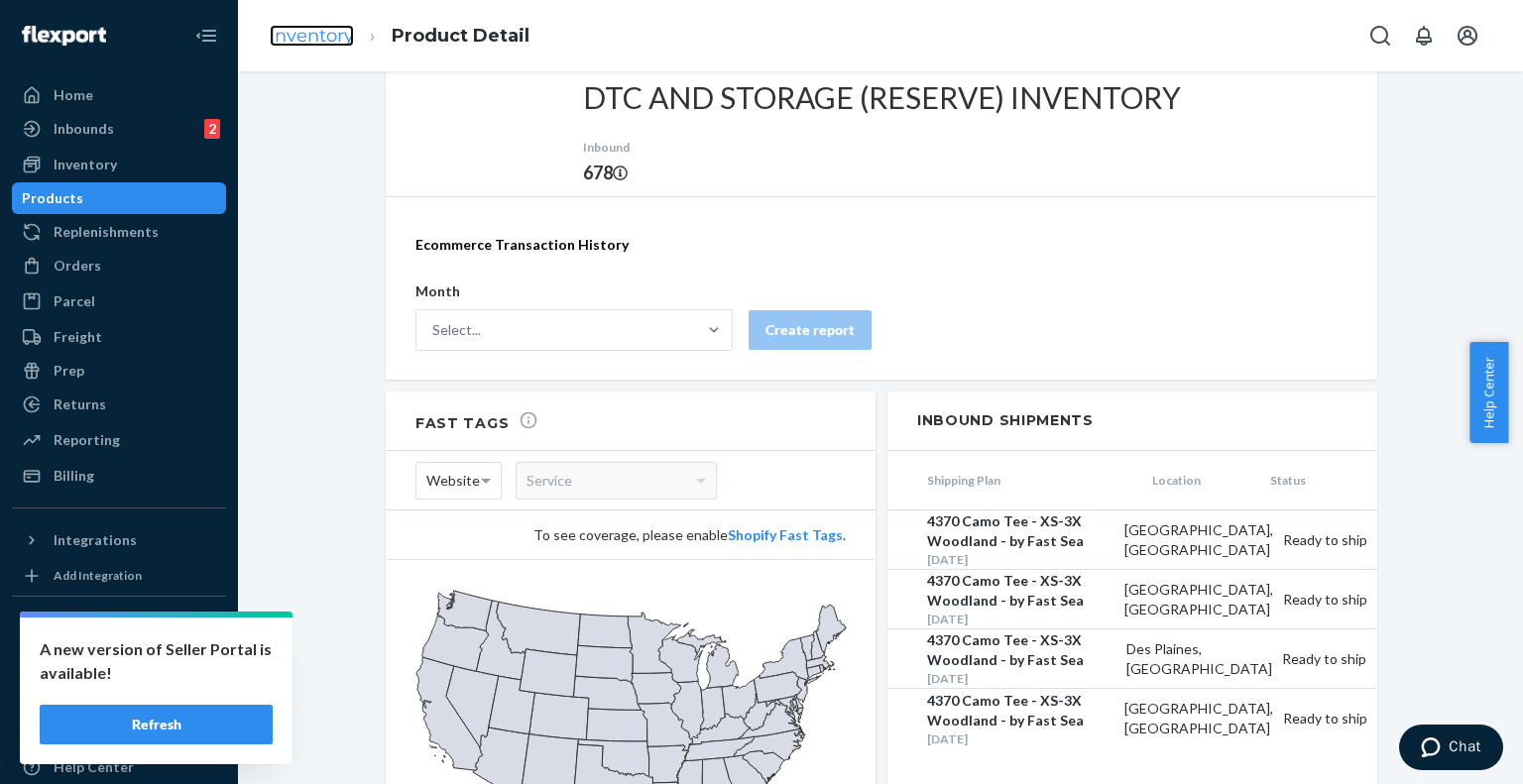 click on "Inventory" at bounding box center [311, 36] 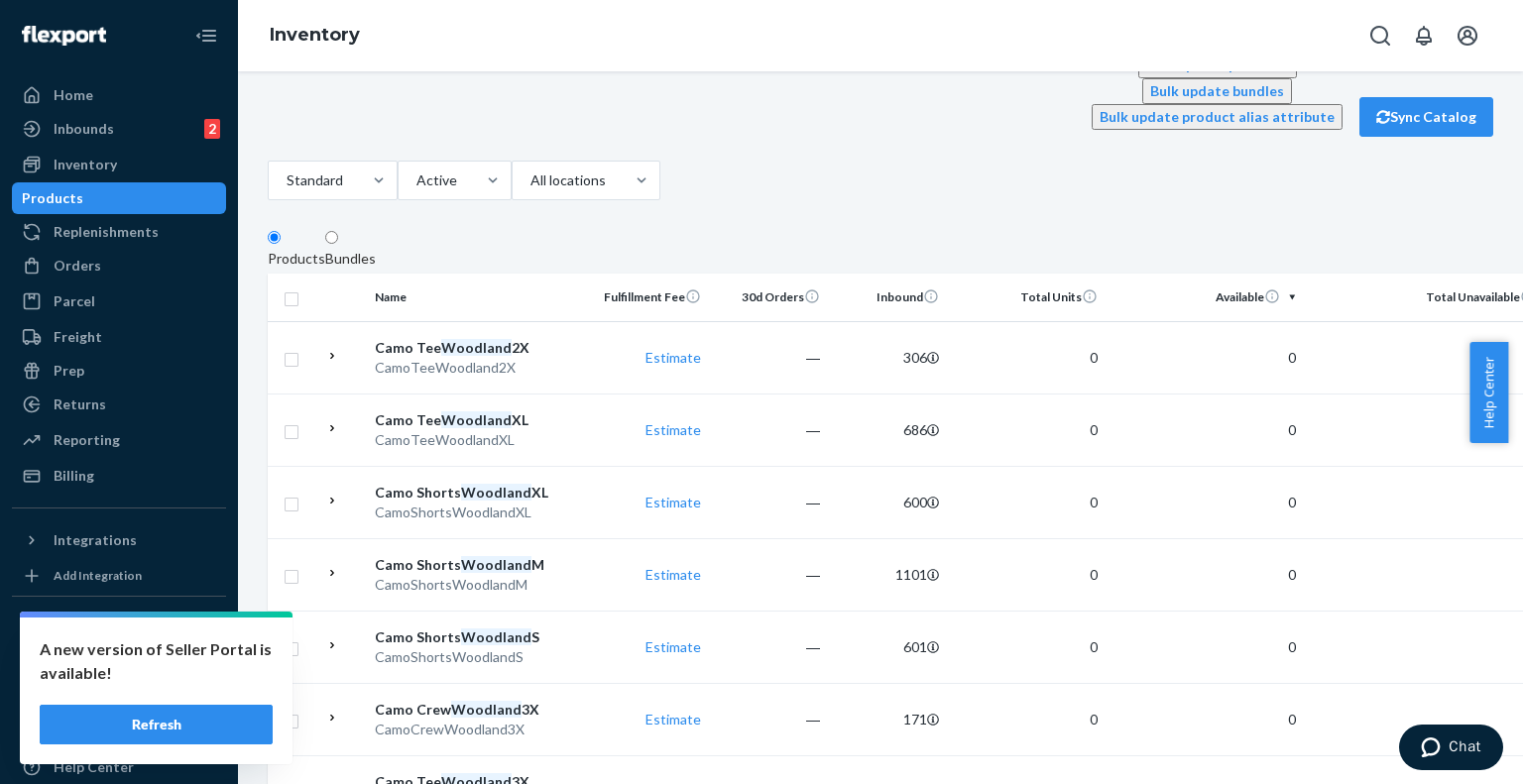 scroll, scrollTop: 151, scrollLeft: 0, axis: vertical 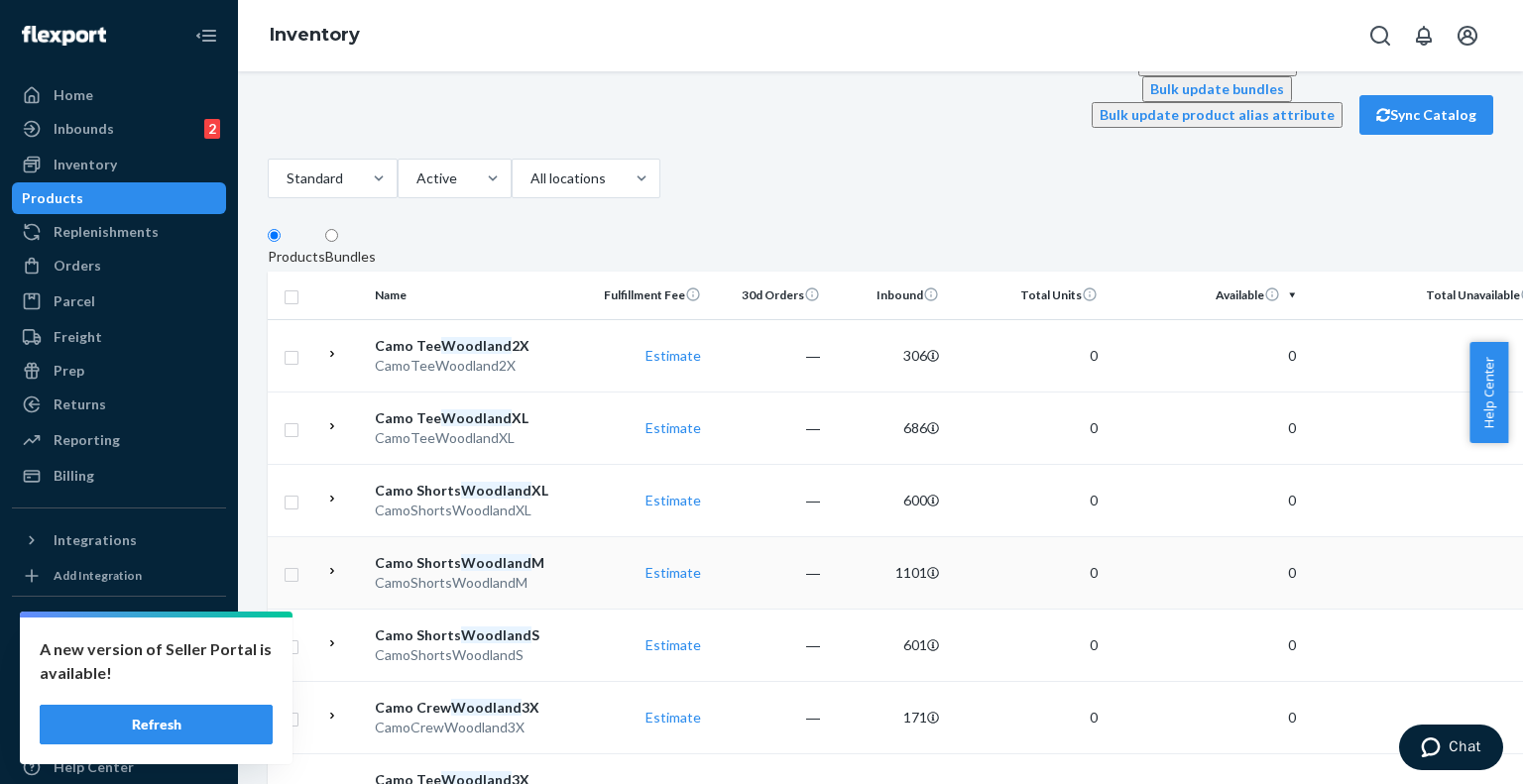 click on "Woodland" at bounding box center (496, 562) 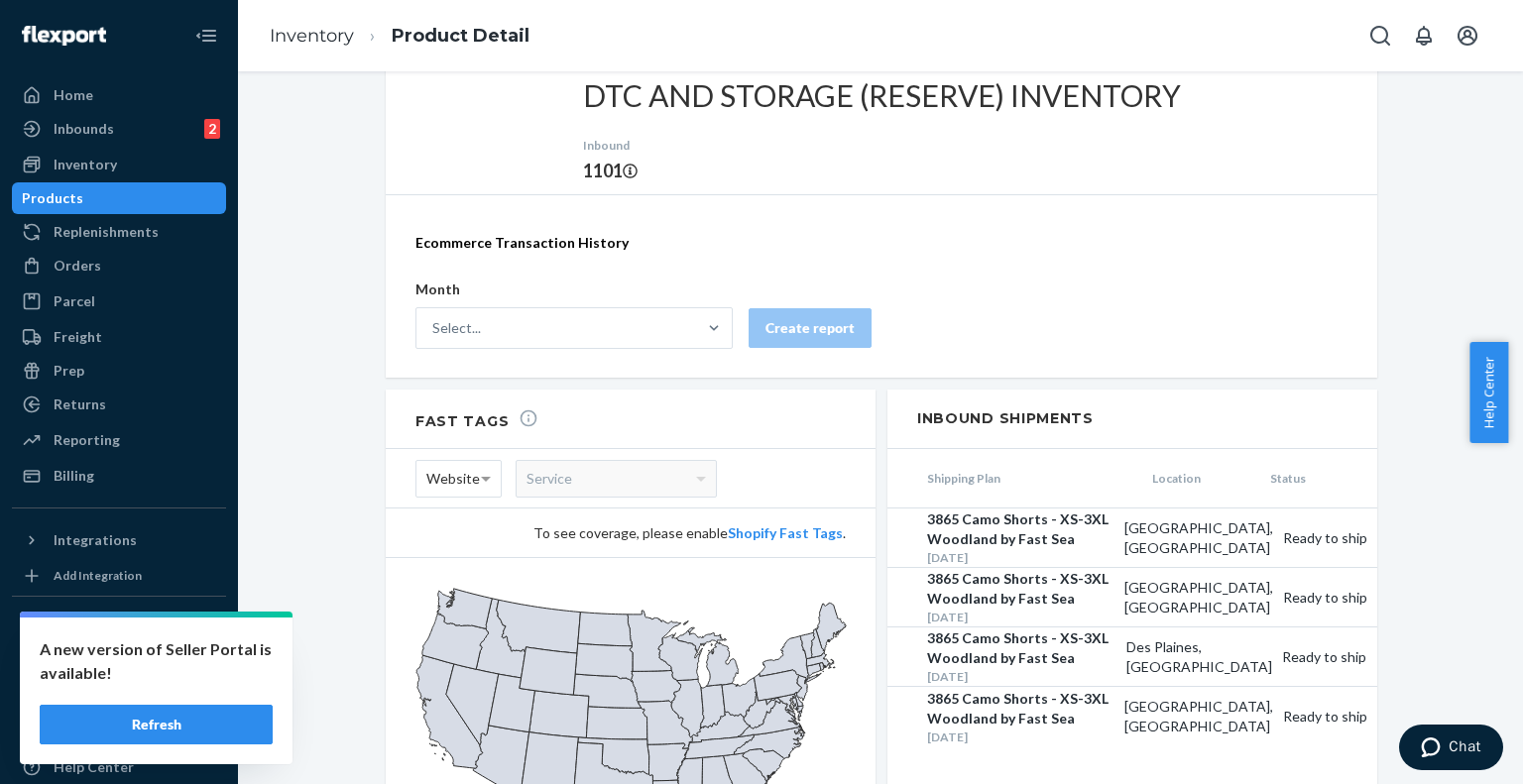 scroll, scrollTop: 1199, scrollLeft: 0, axis: vertical 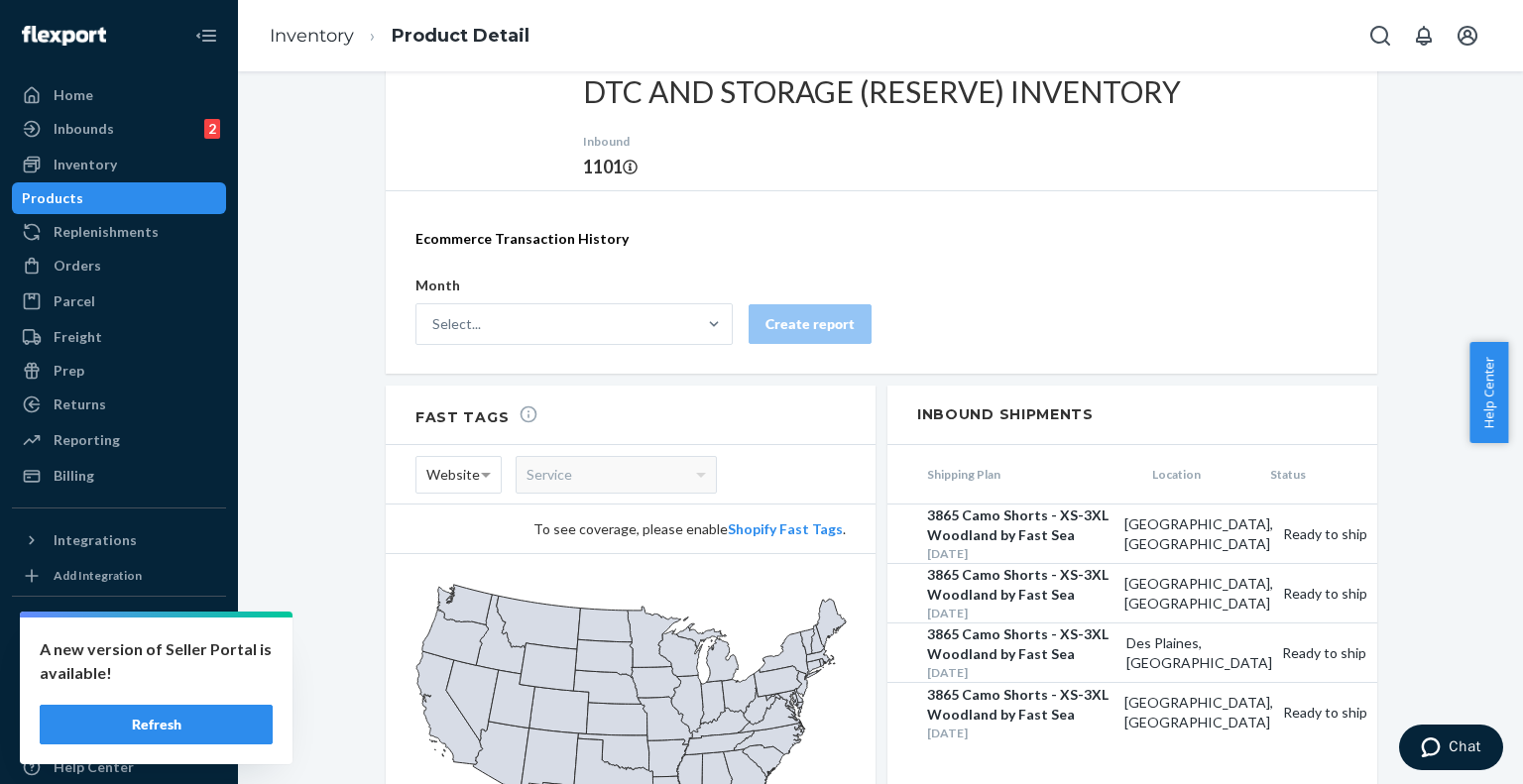click on "Inventory" at bounding box center [311, 37] 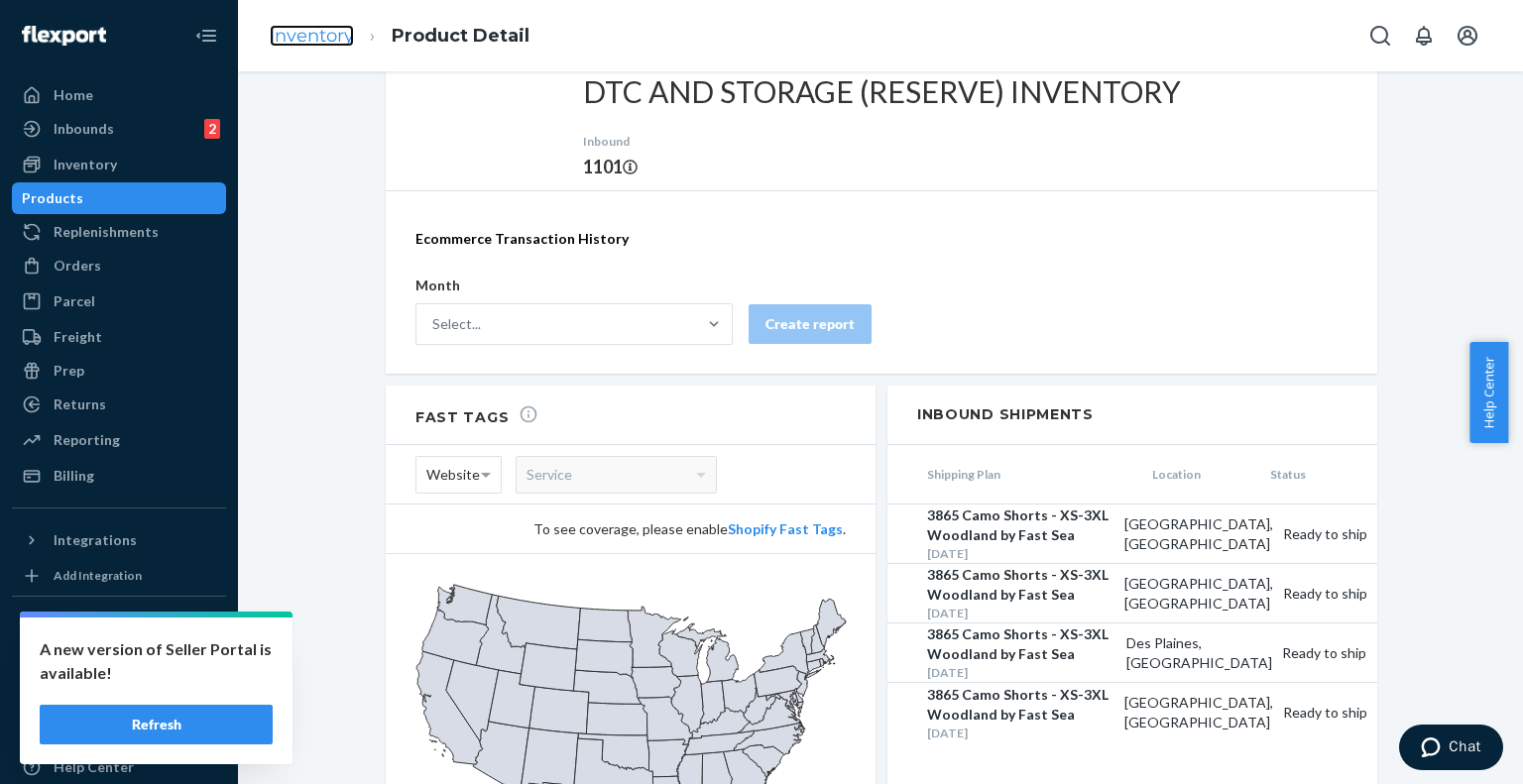 click on "Inventory" at bounding box center (311, 36) 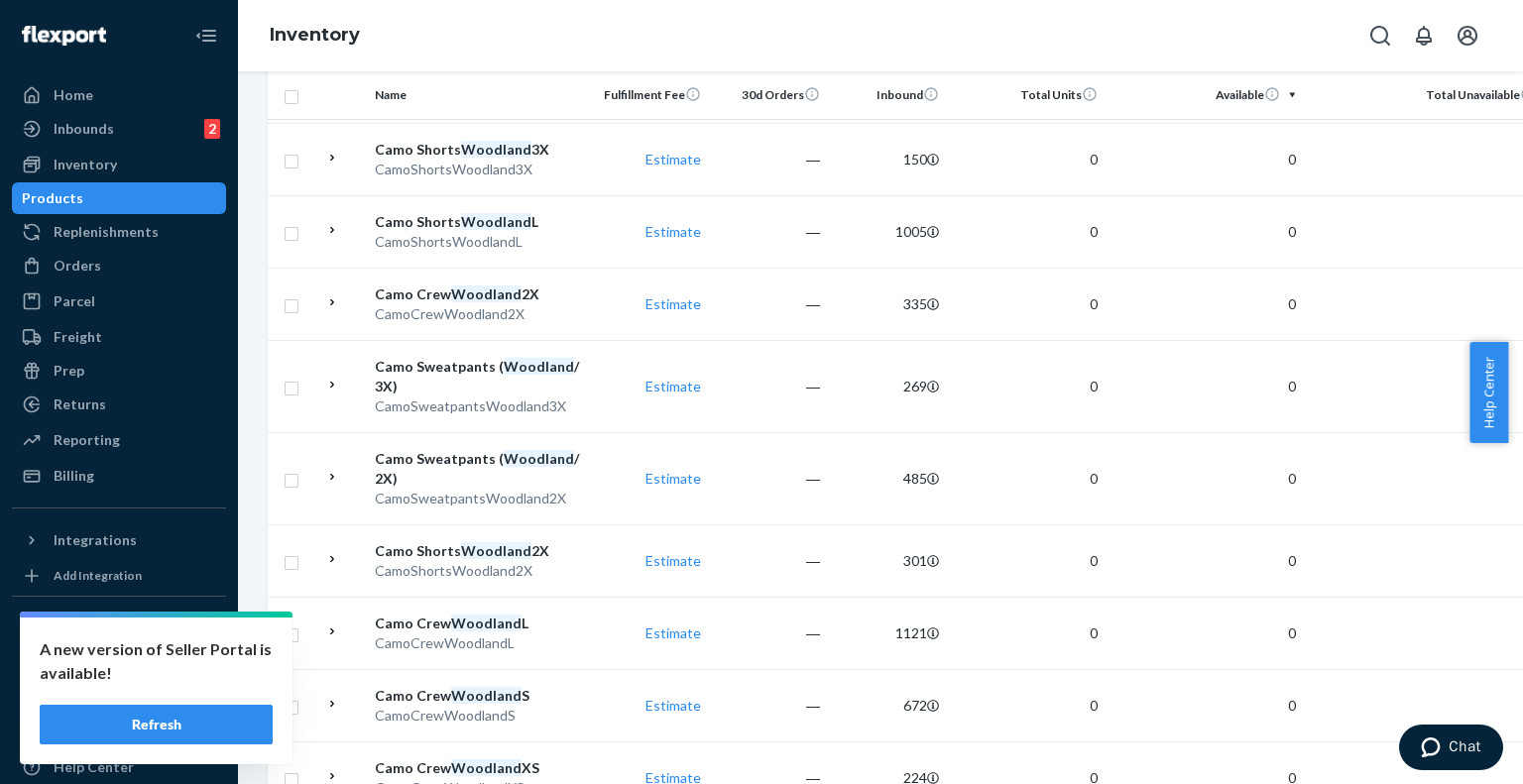 scroll, scrollTop: 927, scrollLeft: 0, axis: vertical 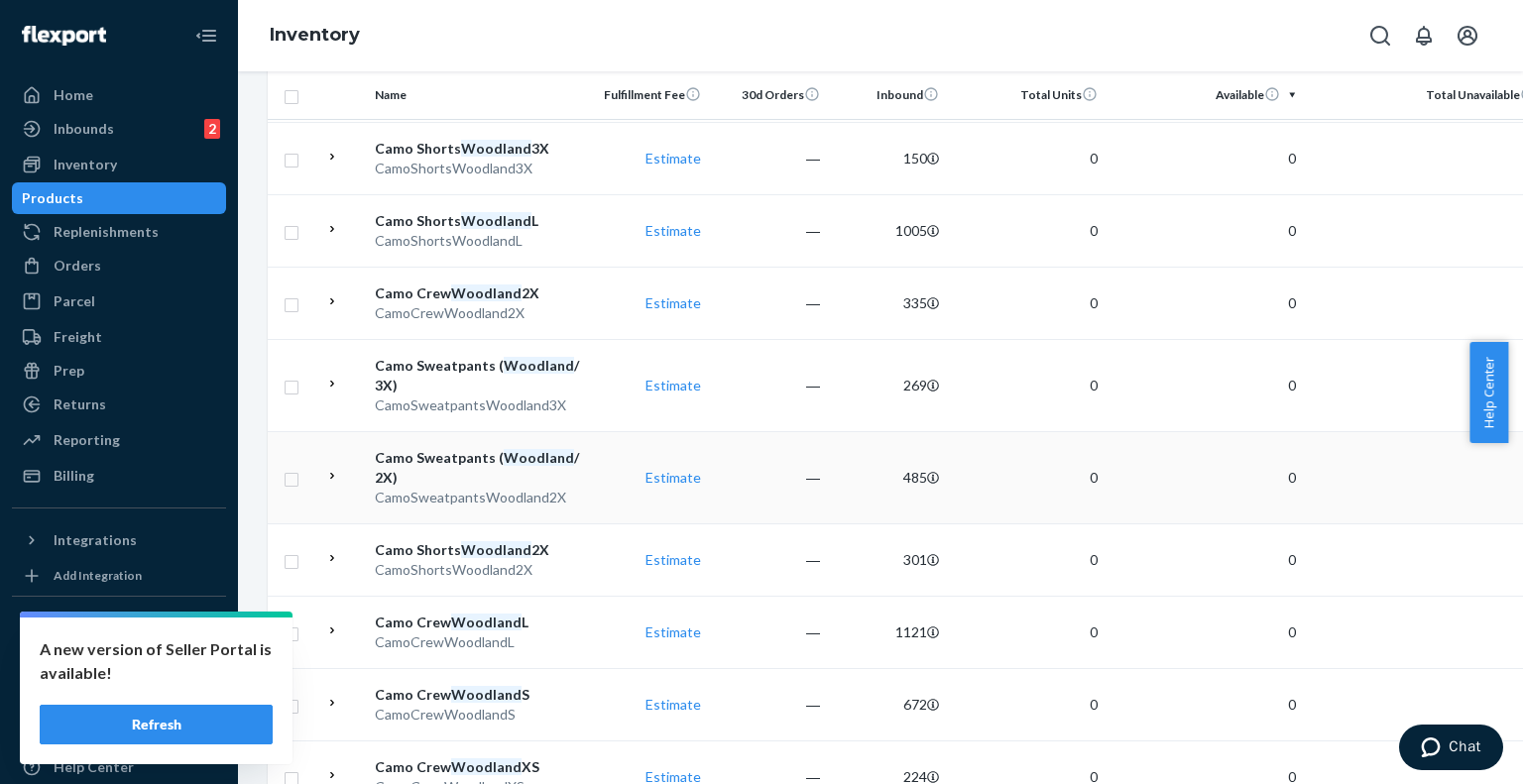 click on "Camo Sweatpants ( Woodland  / 2X) CamoSweatpantsWoodland2X" at bounding box center (478, 477) 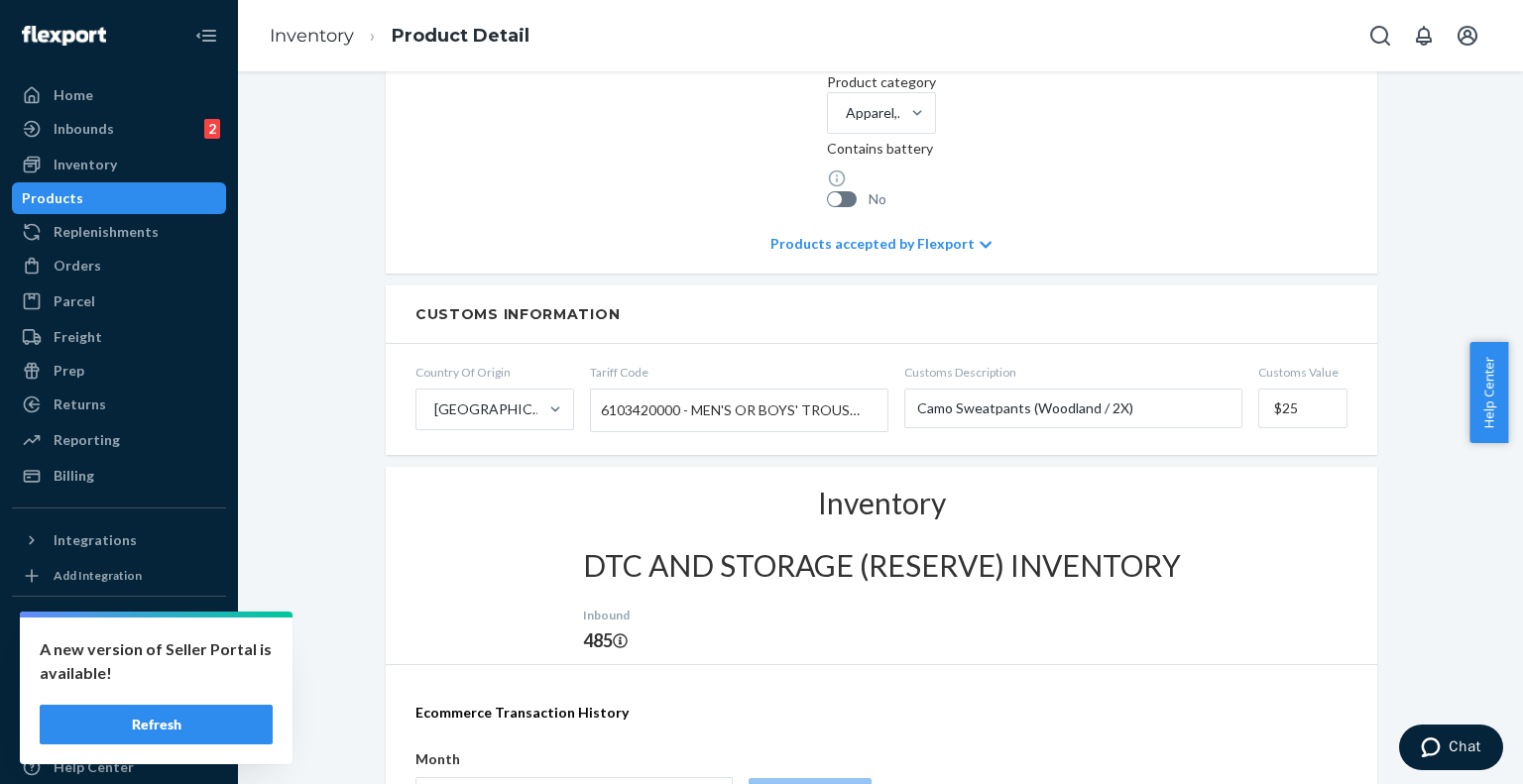 scroll, scrollTop: 698, scrollLeft: 0, axis: vertical 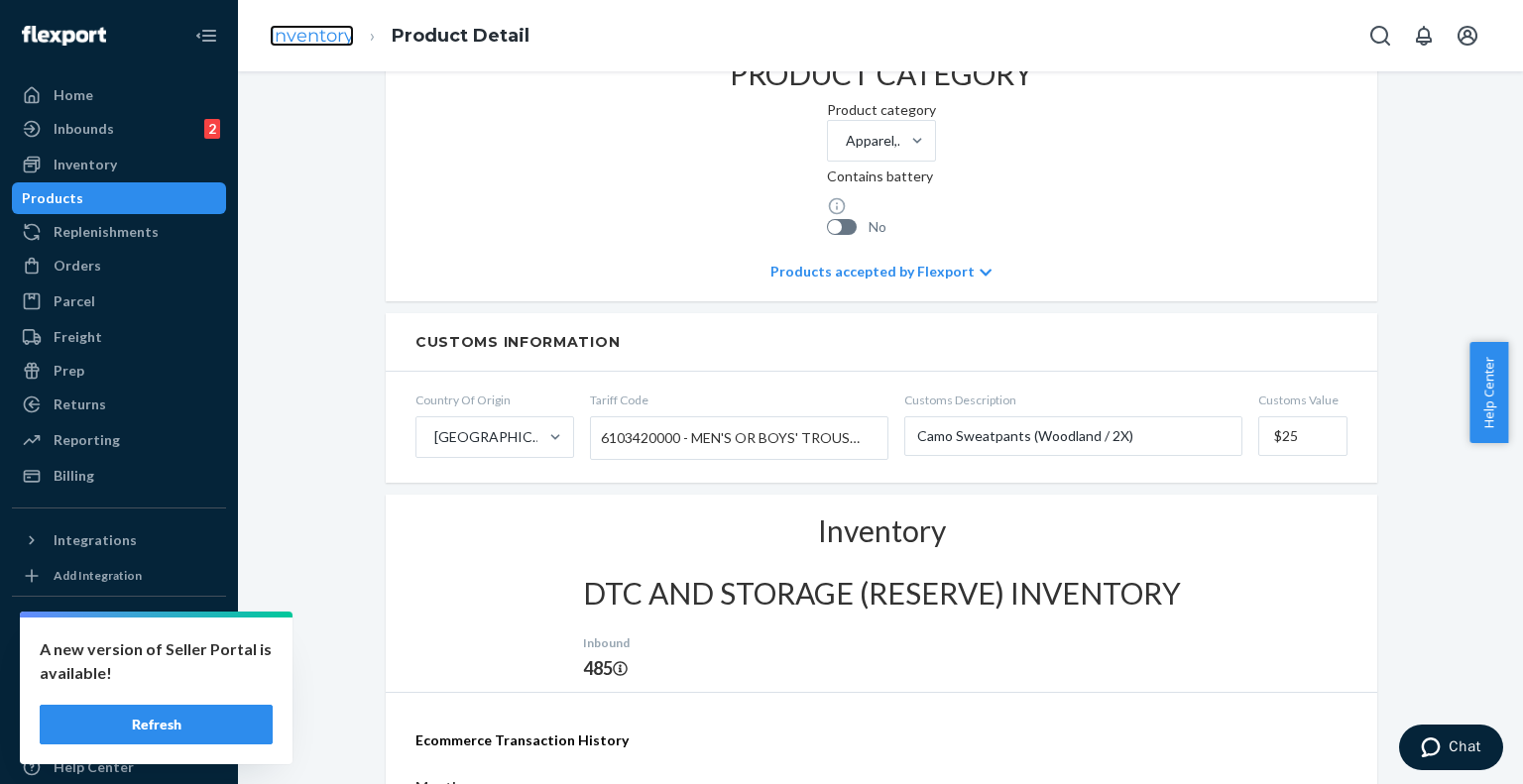 click on "Inventory" at bounding box center (311, 36) 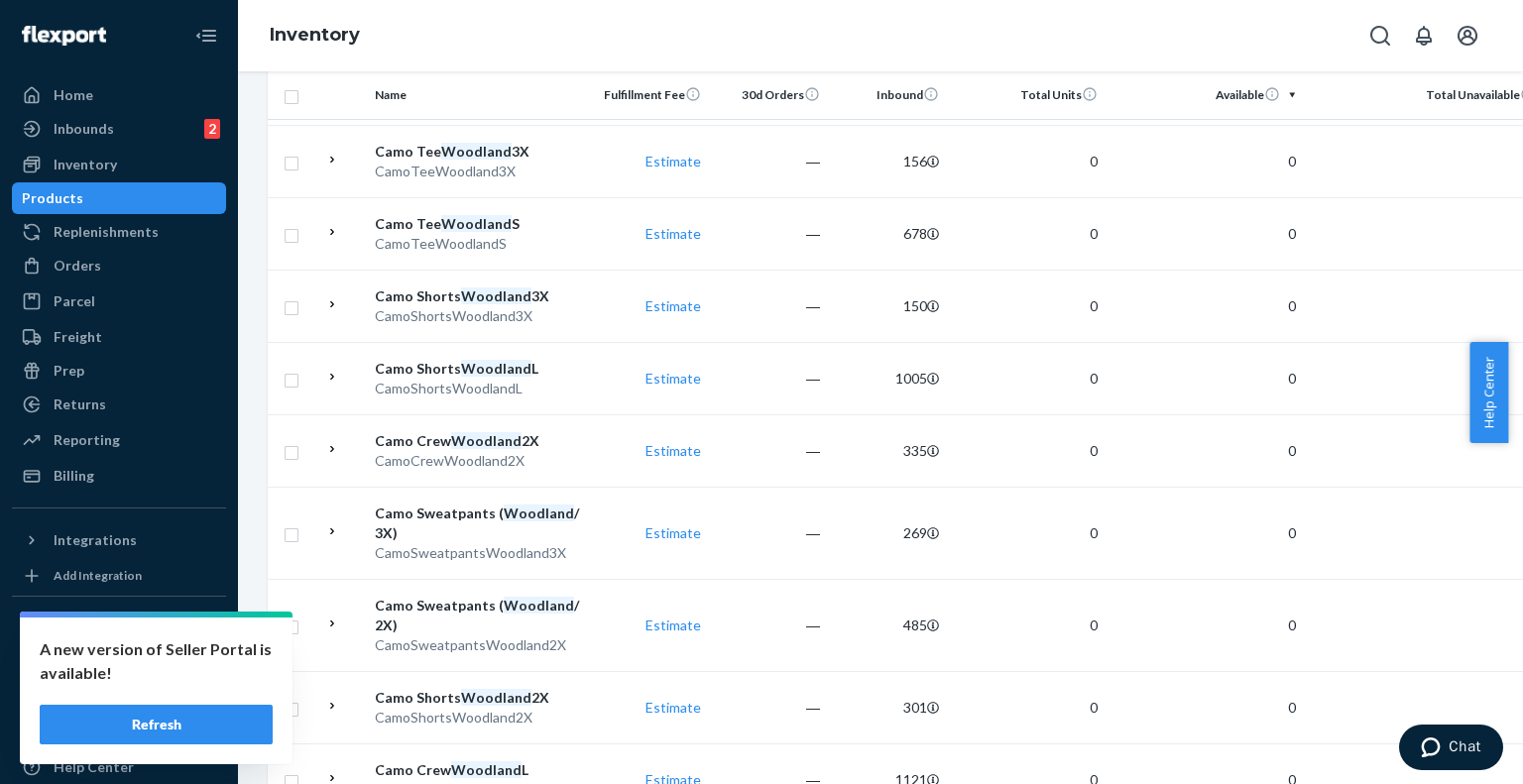 scroll, scrollTop: 785, scrollLeft: 0, axis: vertical 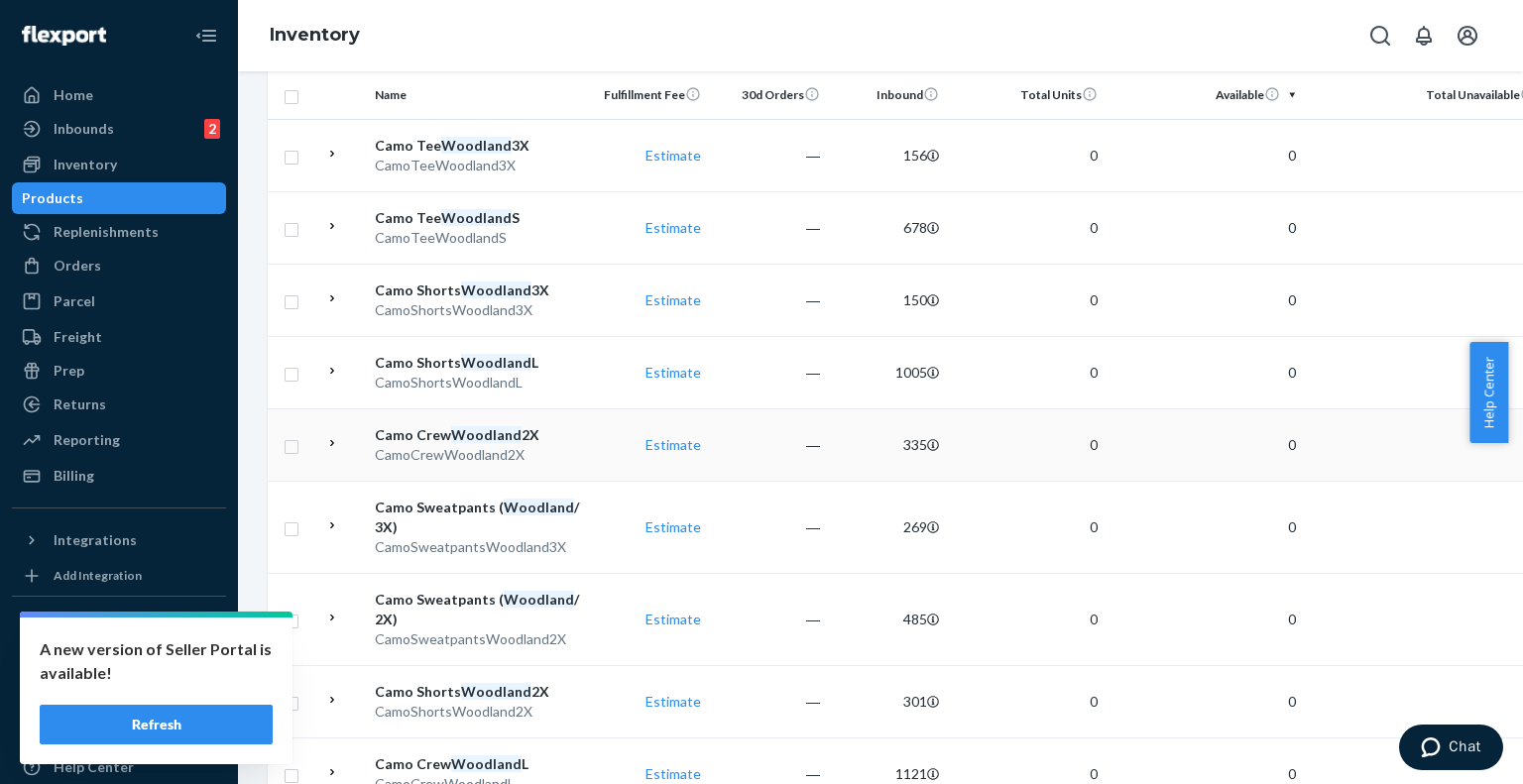 click on "CamoCrewWoodland2X" at bounding box center [478, 455] 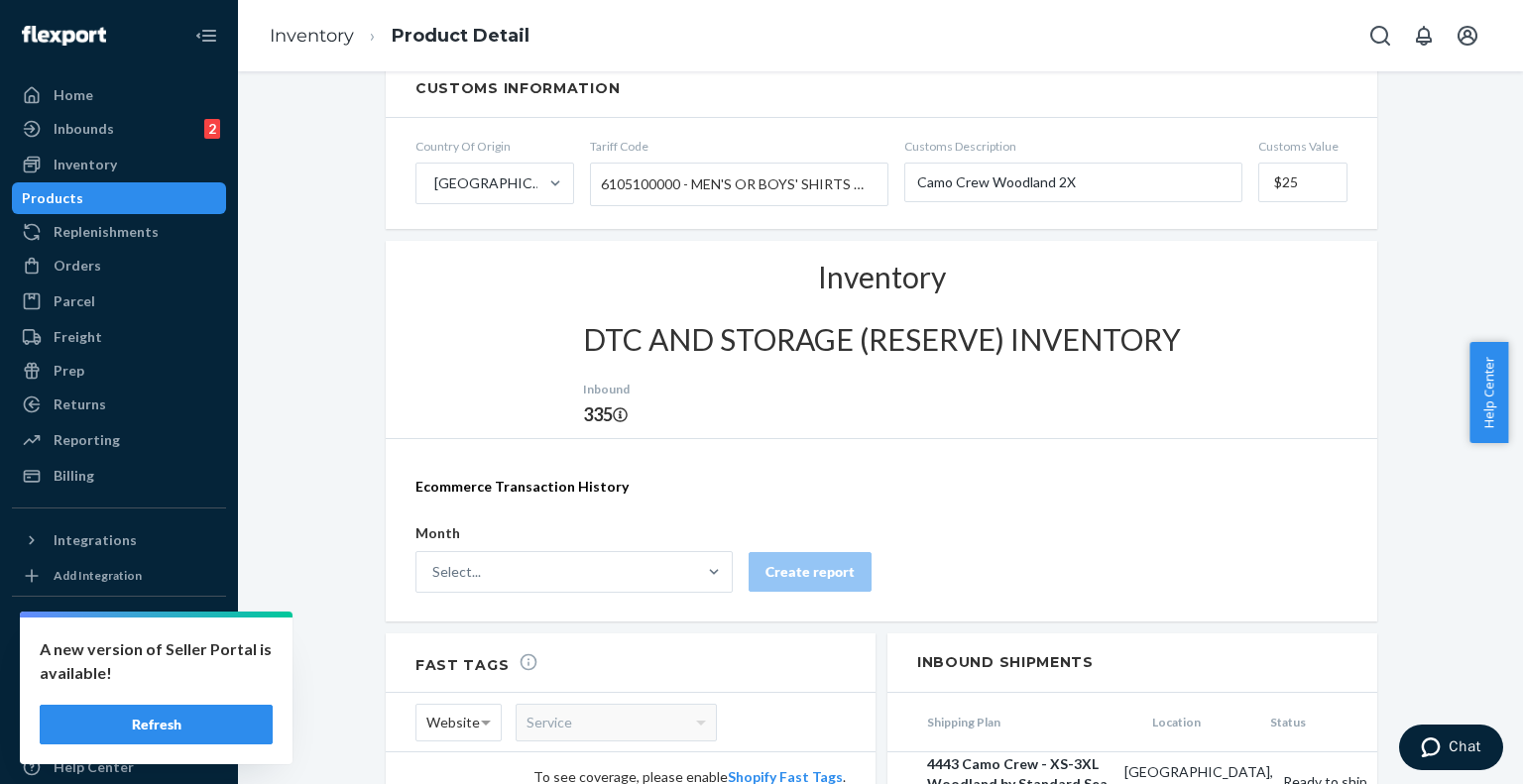 scroll, scrollTop: 1286, scrollLeft: 0, axis: vertical 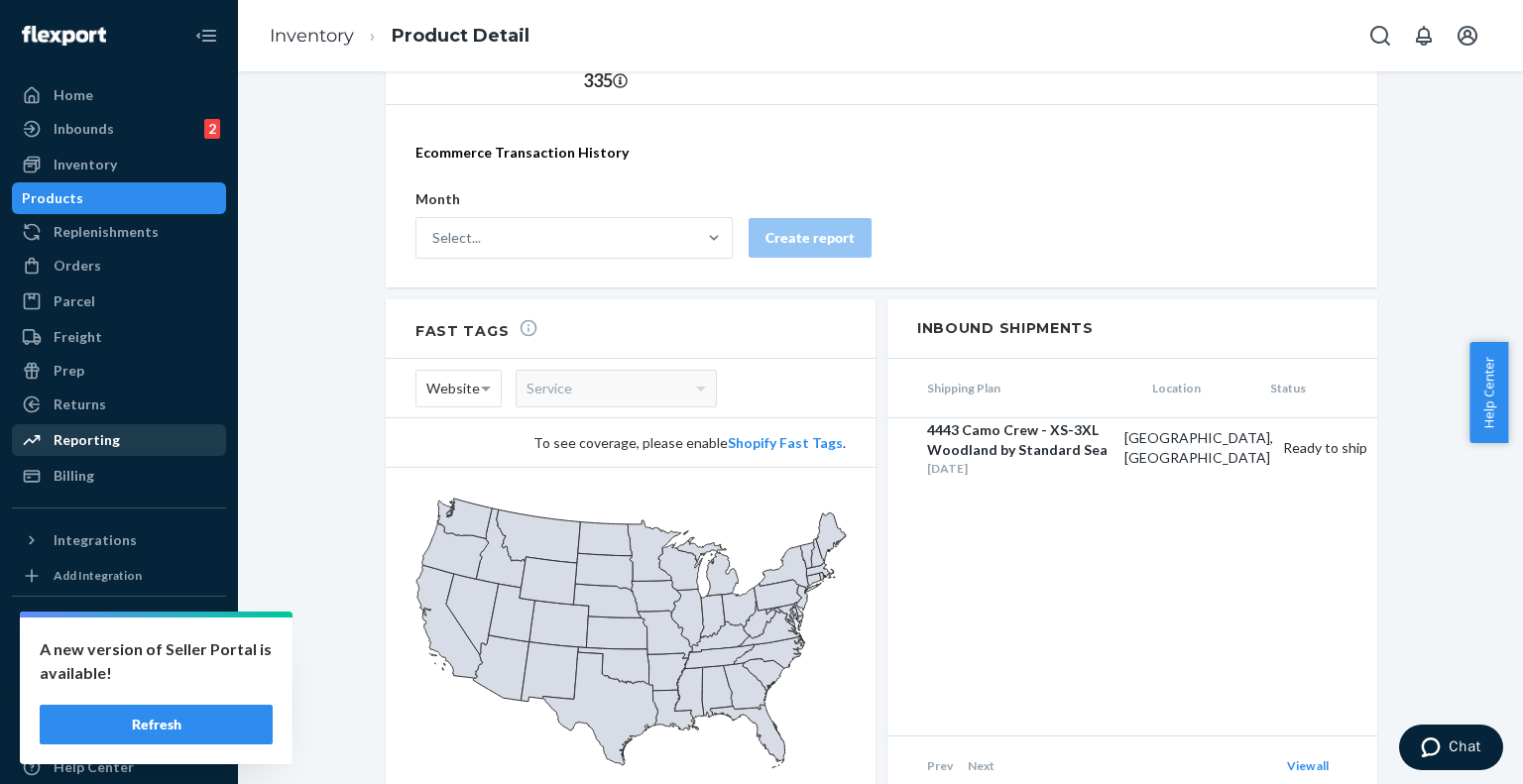 click on "Reporting" at bounding box center [86, 440] 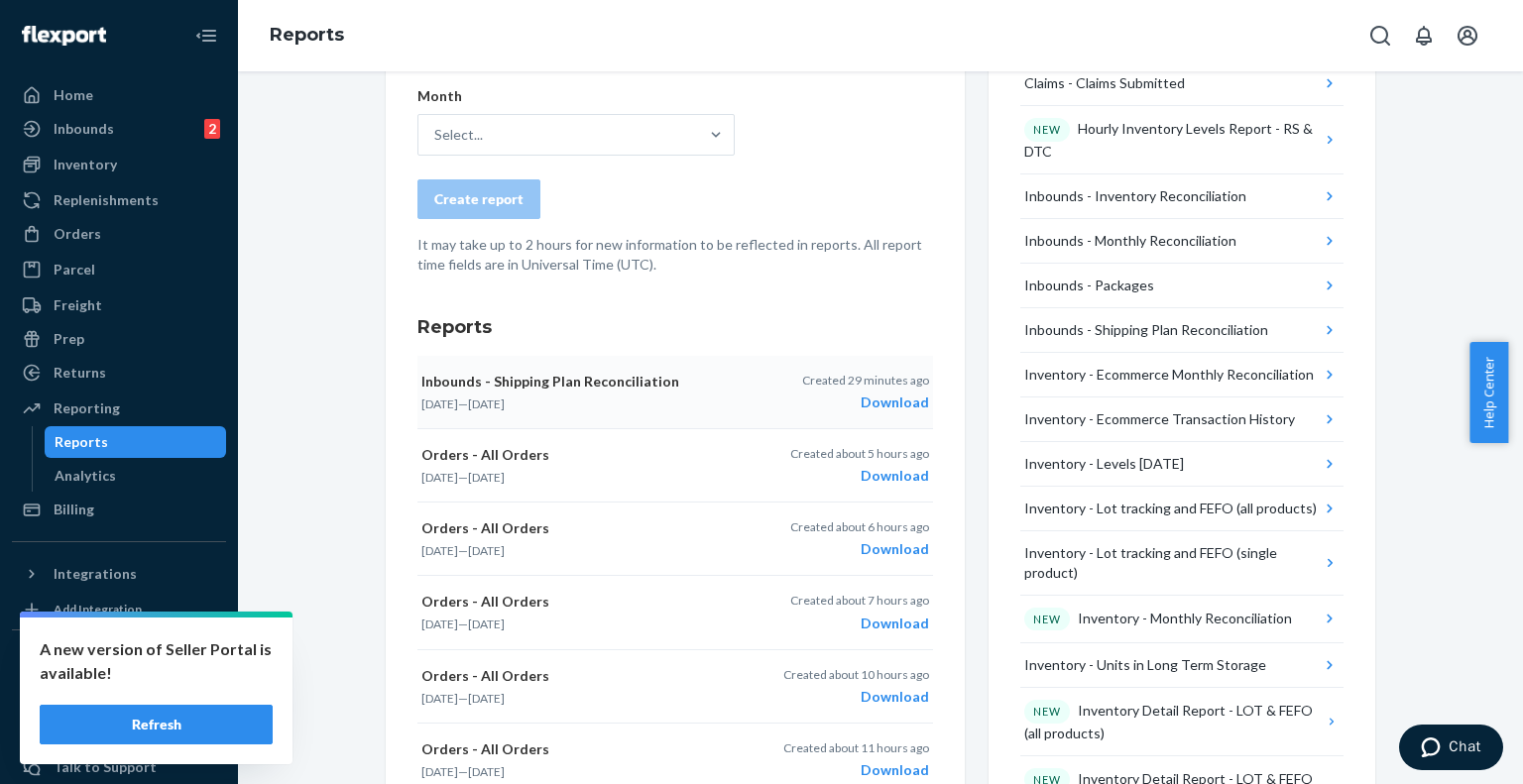 scroll, scrollTop: 297, scrollLeft: 0, axis: vertical 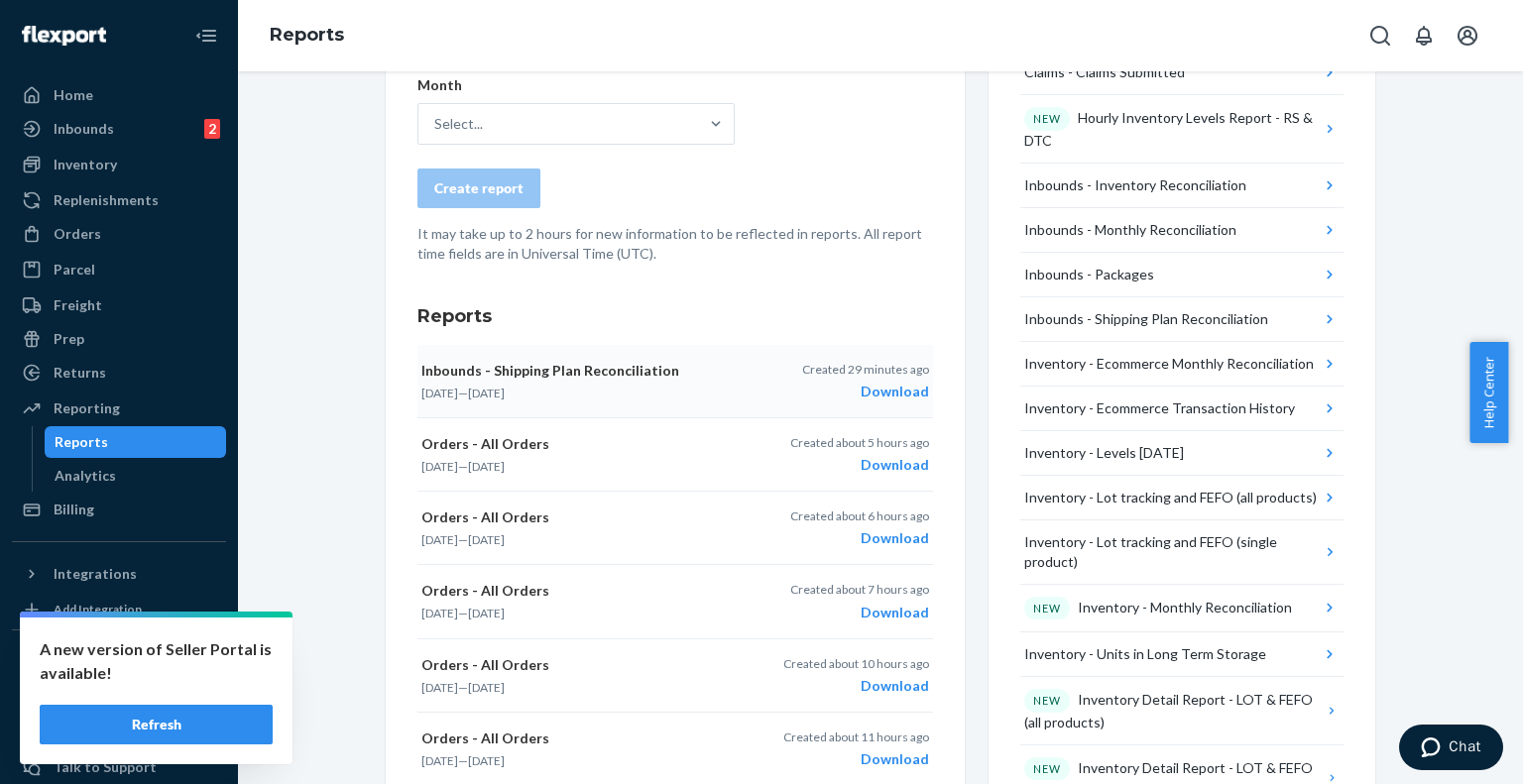 click on "Download" at bounding box center [866, 392] 